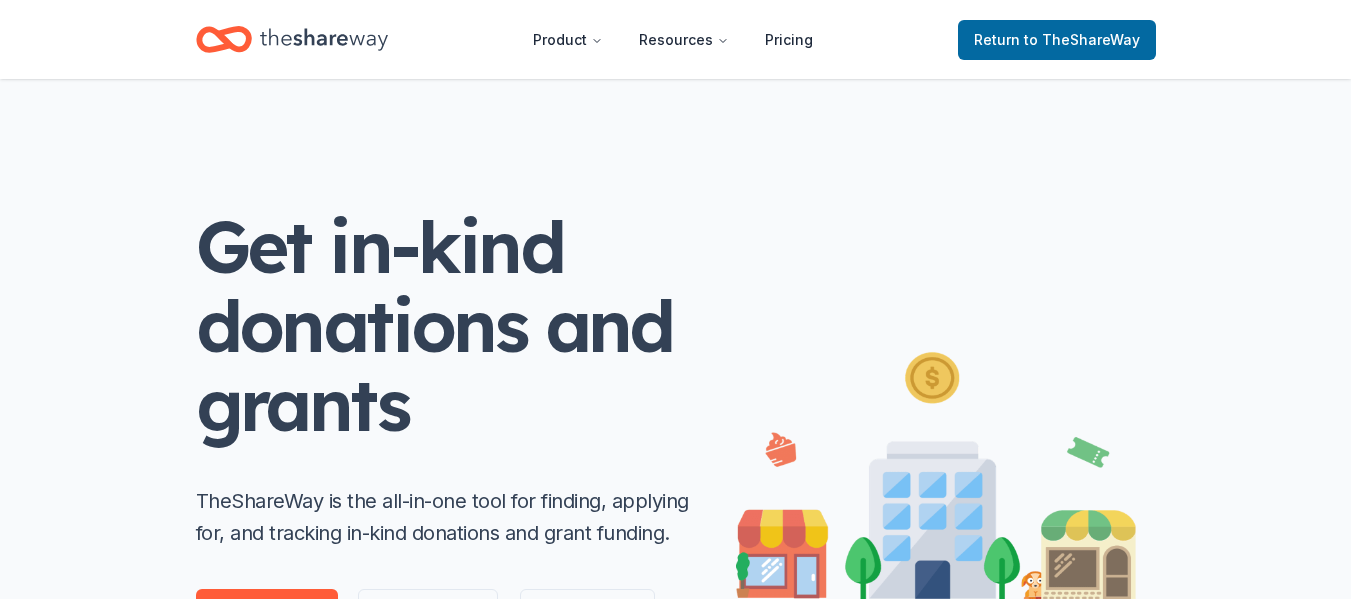 scroll, scrollTop: 0, scrollLeft: 0, axis: both 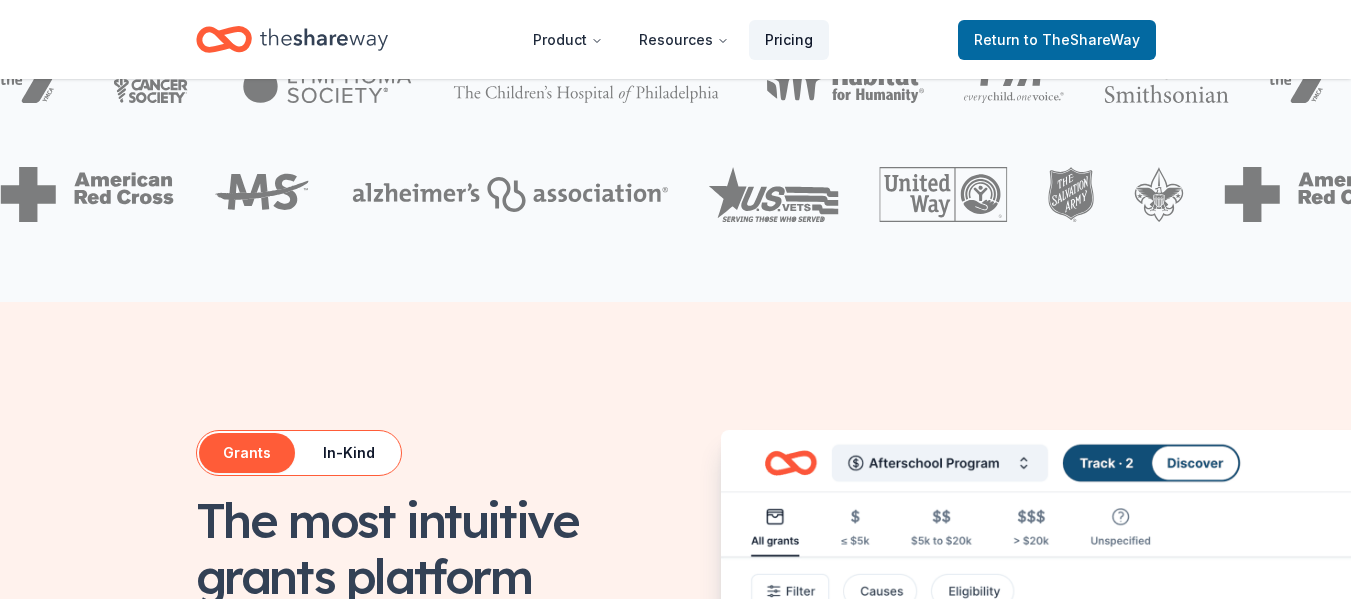 click on "Pricing" at bounding box center [789, 40] 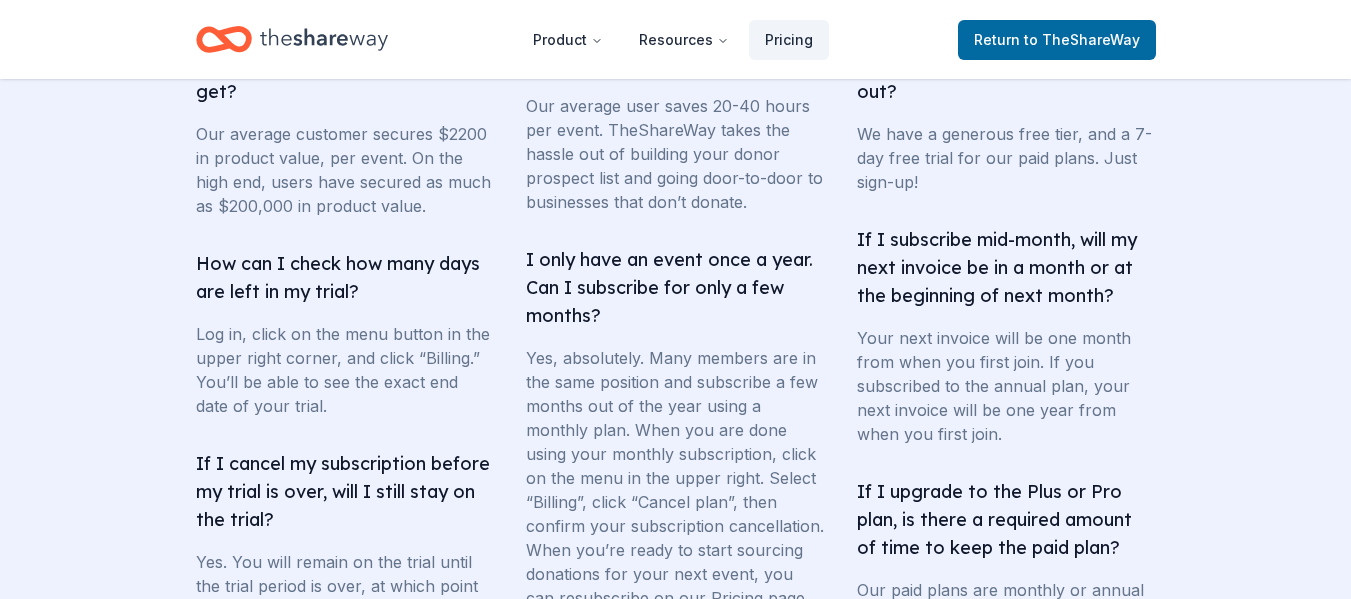 scroll, scrollTop: 3302, scrollLeft: 0, axis: vertical 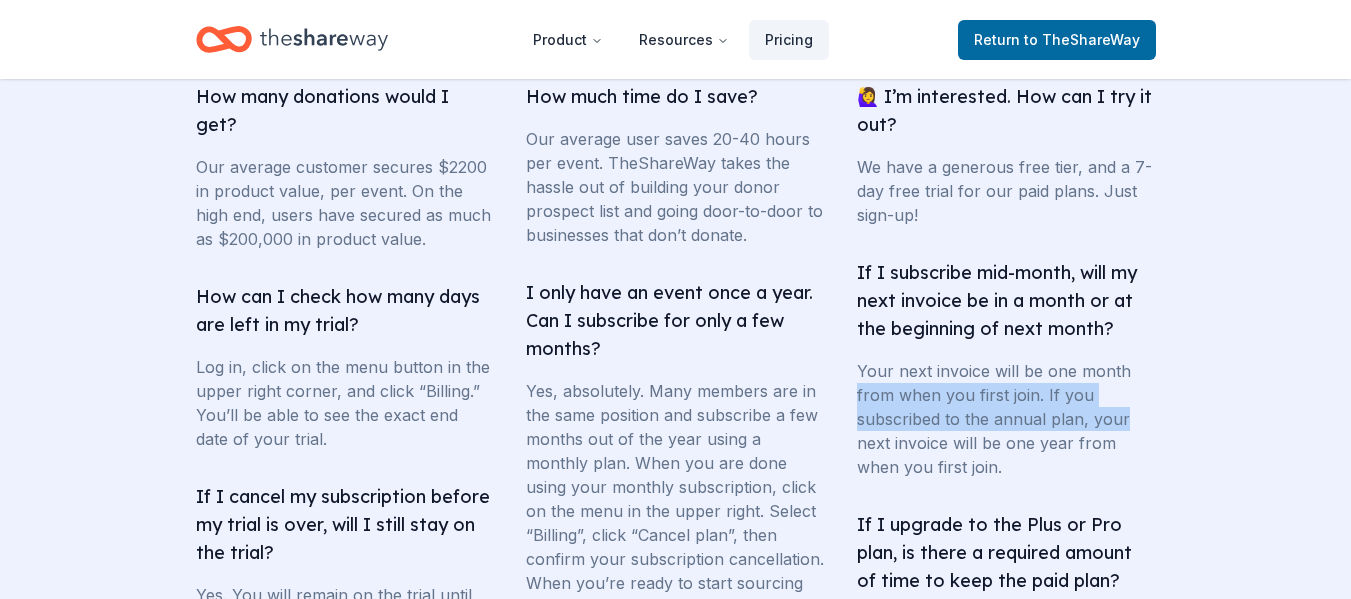 drag, startPoint x: 1309, startPoint y: 387, endPoint x: 1365, endPoint y: 440, distance: 77.10383 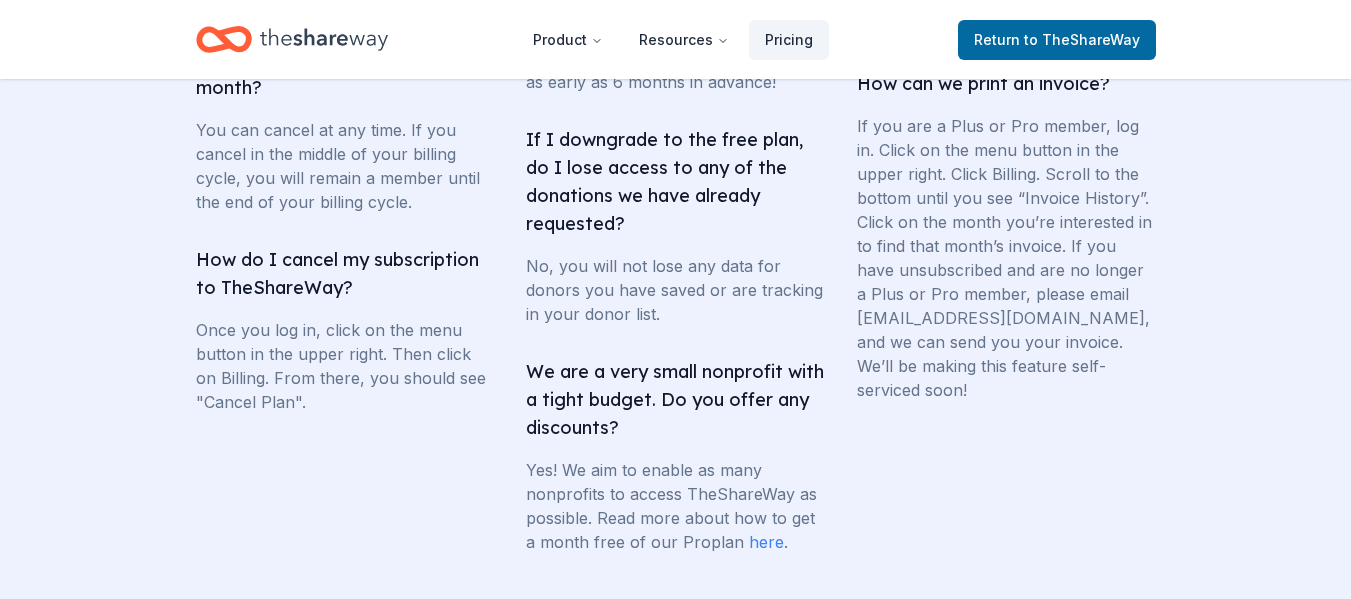 scroll, scrollTop: 3980, scrollLeft: 0, axis: vertical 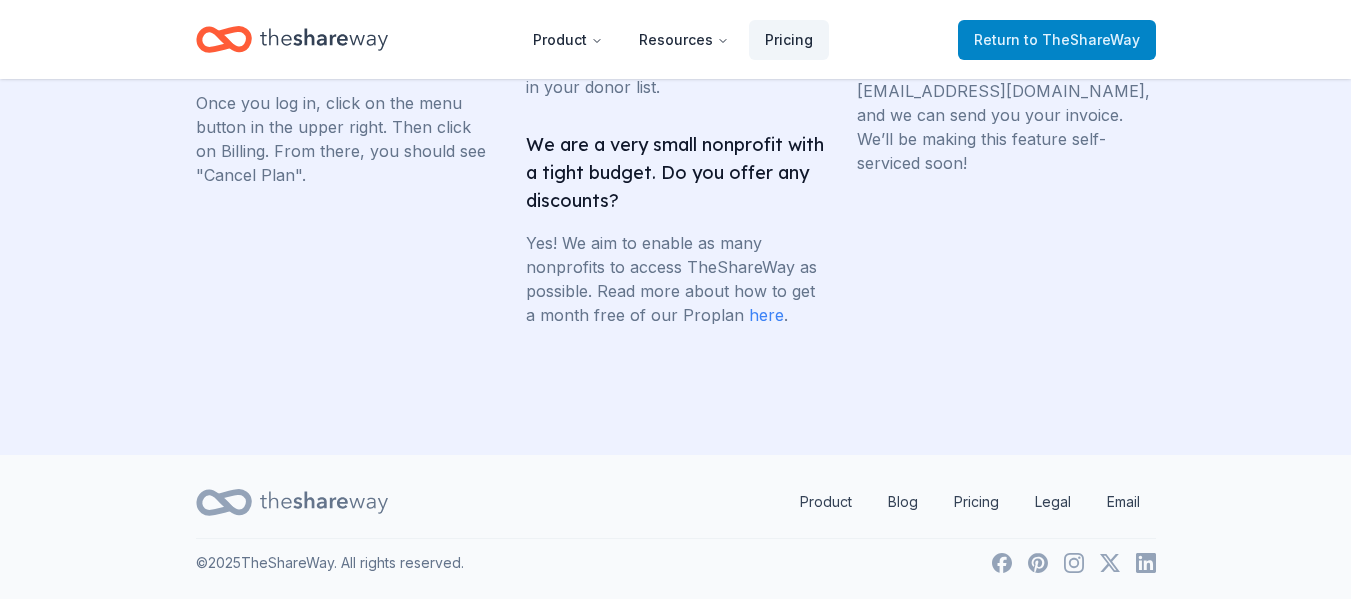 click on "Return to TheShareWay" at bounding box center (1057, 40) 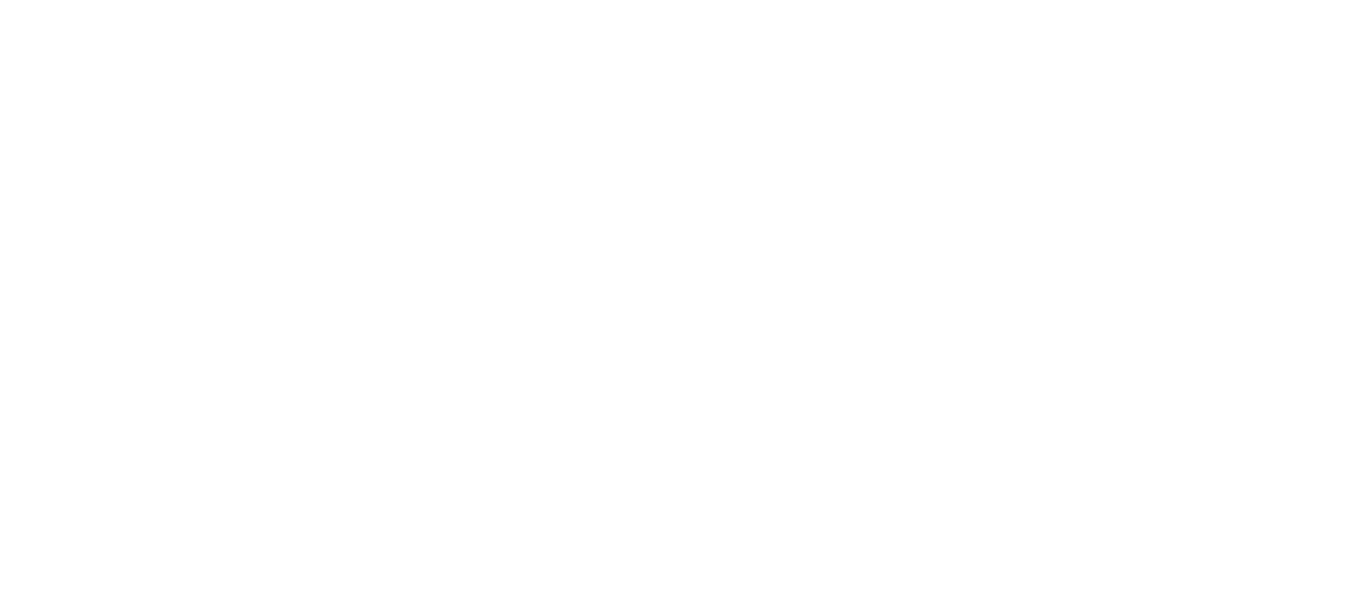 scroll, scrollTop: 0, scrollLeft: 0, axis: both 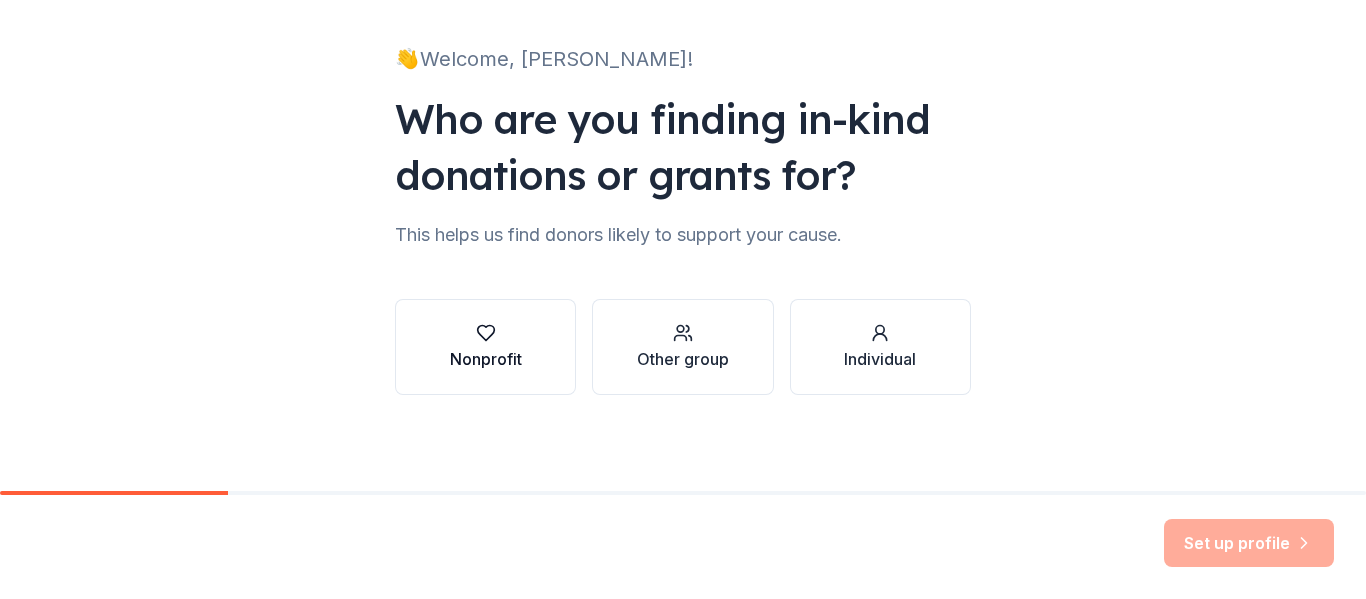 click on "Nonprofit" at bounding box center [486, 359] 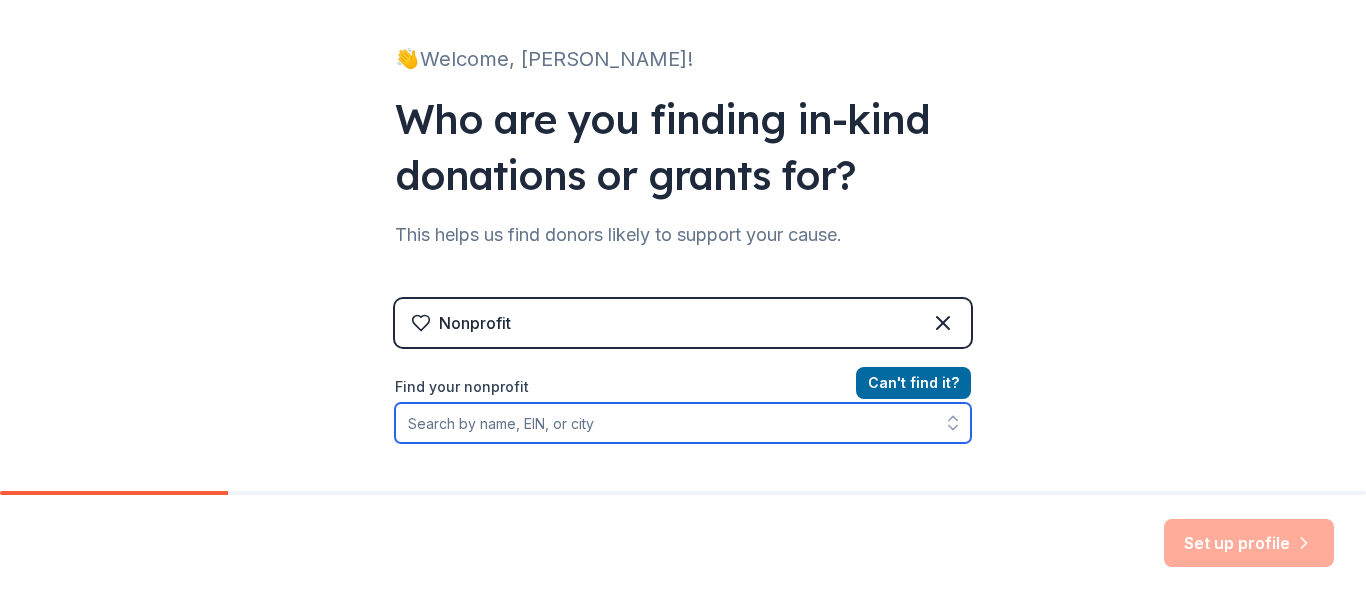 click on "Find your nonprofit" at bounding box center (683, 423) 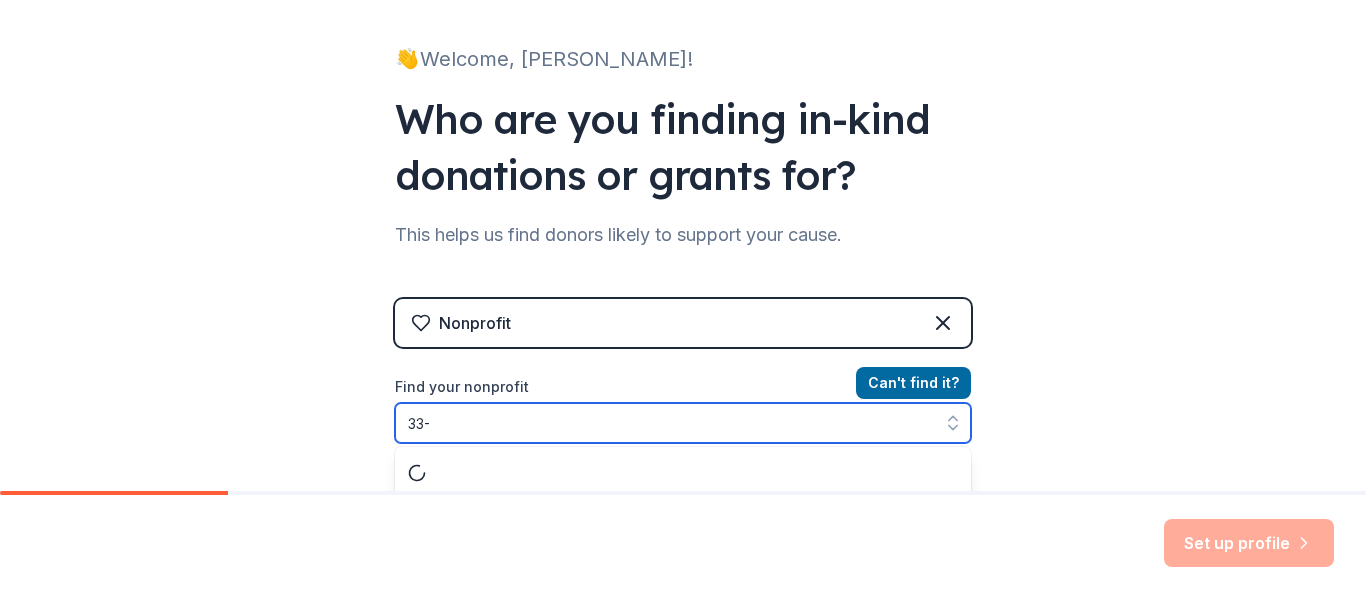 scroll, scrollTop: 168, scrollLeft: 0, axis: vertical 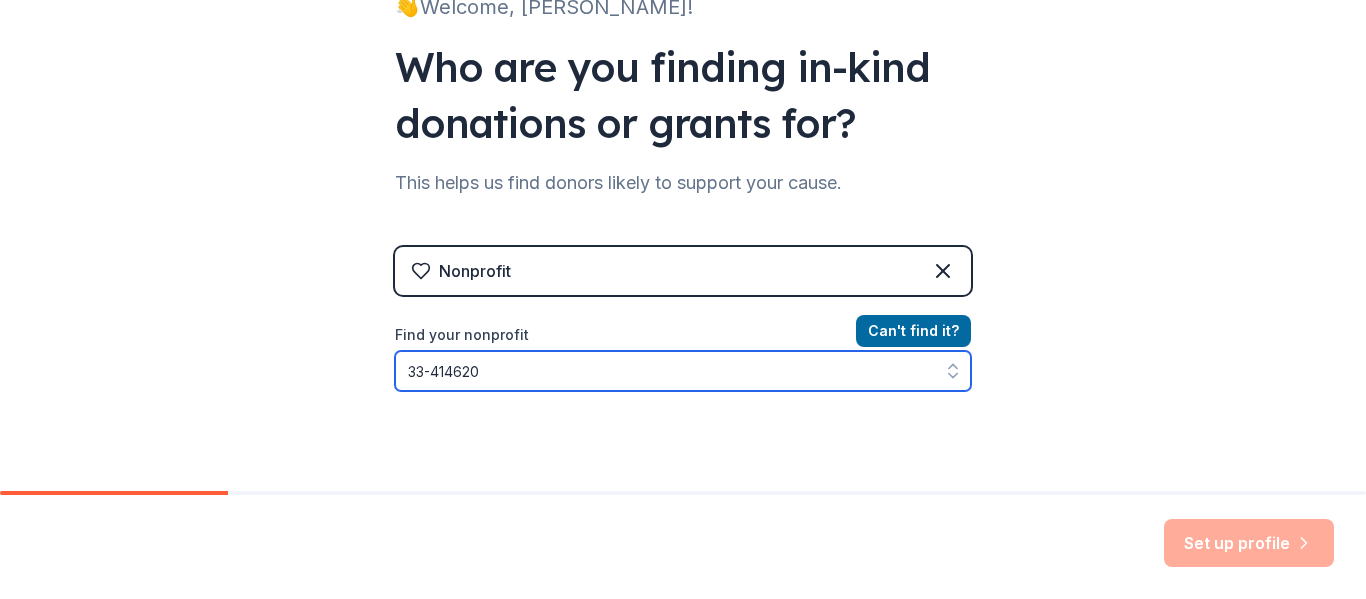 type on "33-4146202" 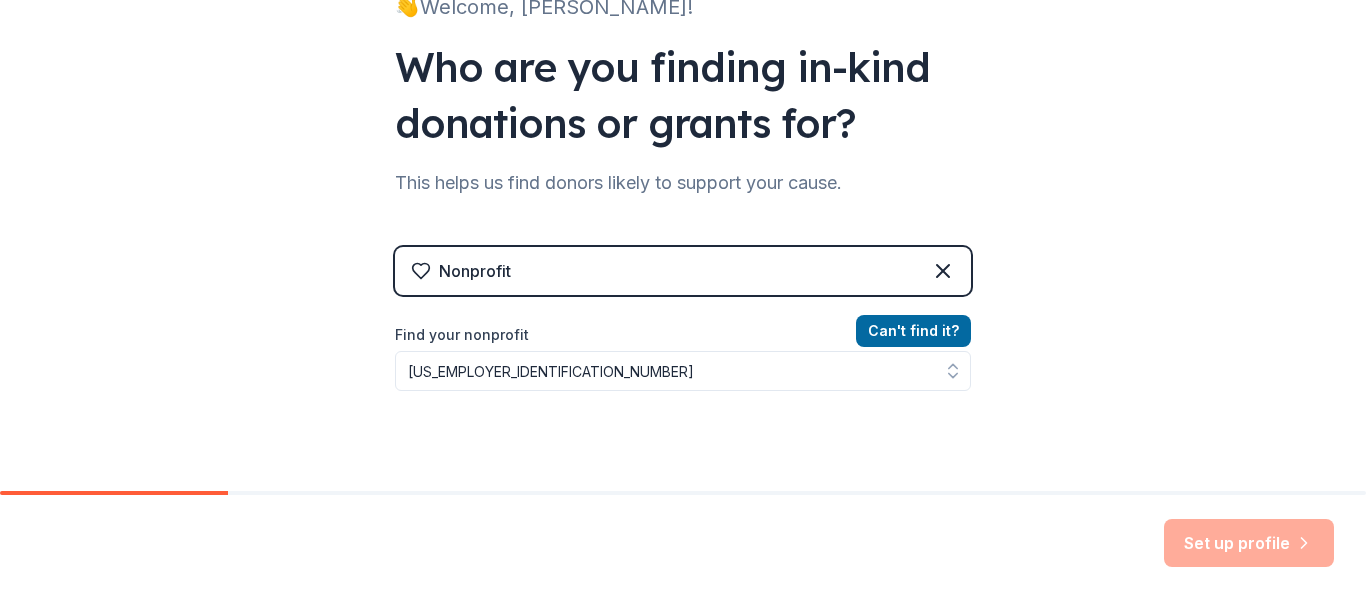 click on "👋  Welcome, Karesha! Who are you finding in-kind donations or grants for? This helps us find donors likely to support your cause. Nonprofit Can ' t find it? Find your nonprofit 33-4146202" at bounding box center (683, 259) 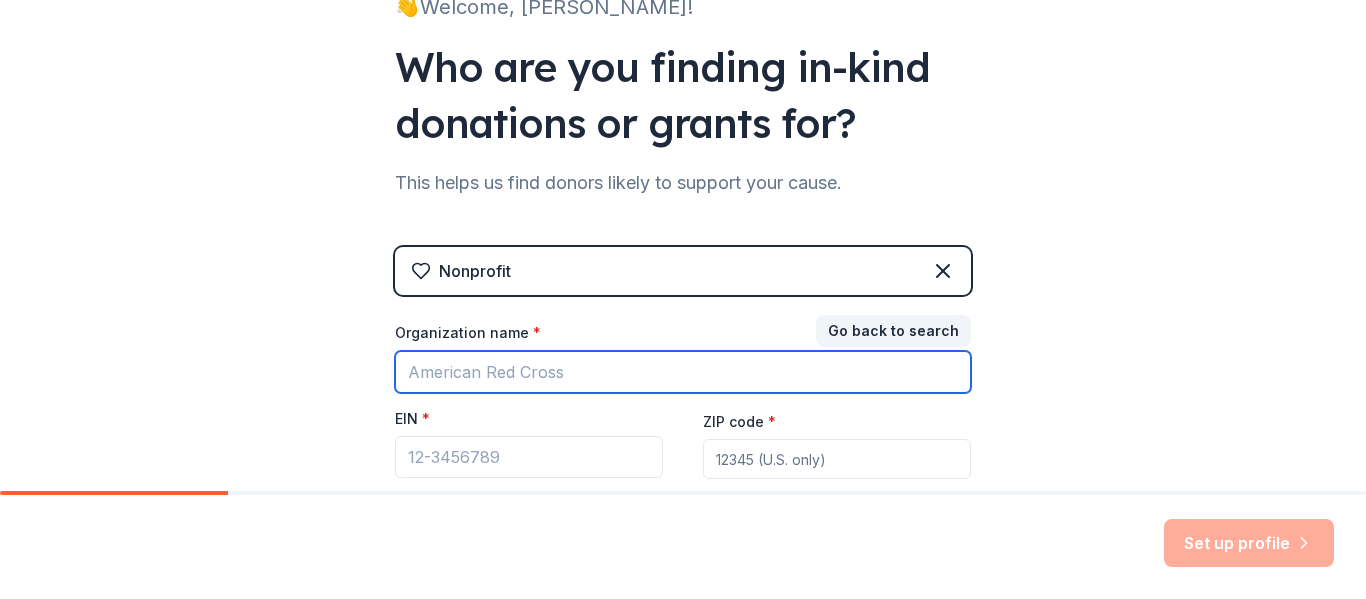 click on "Organization name *" at bounding box center (683, 372) 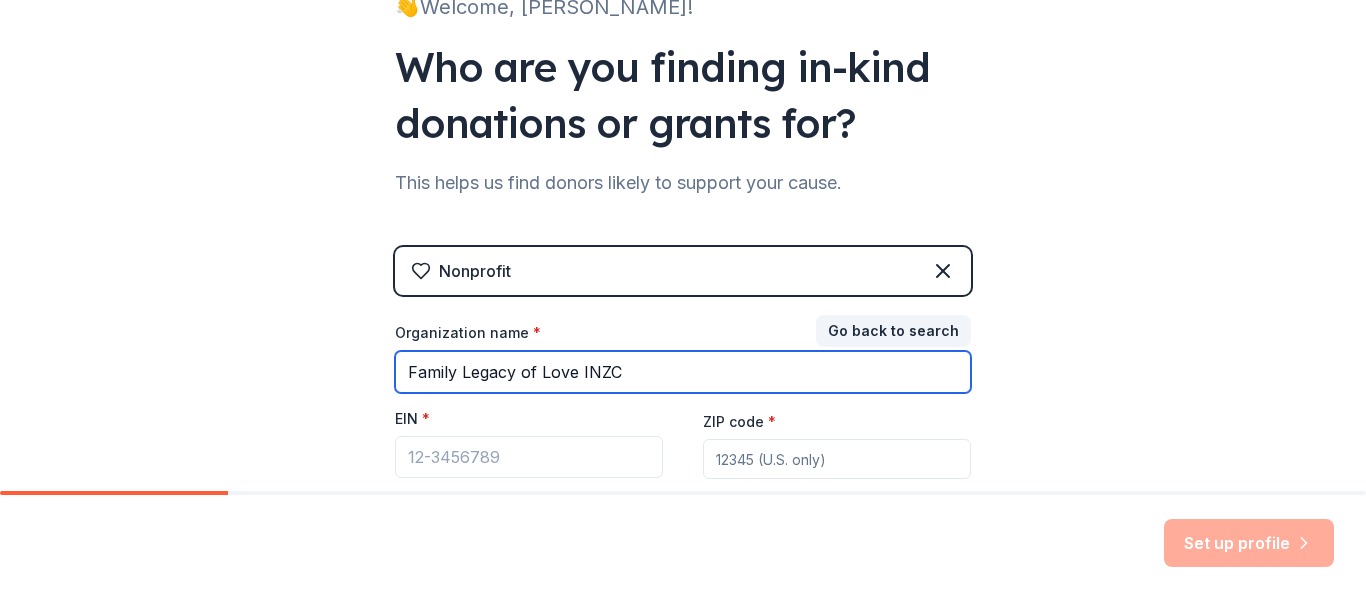 type on "Family Legacy of Love INZC" 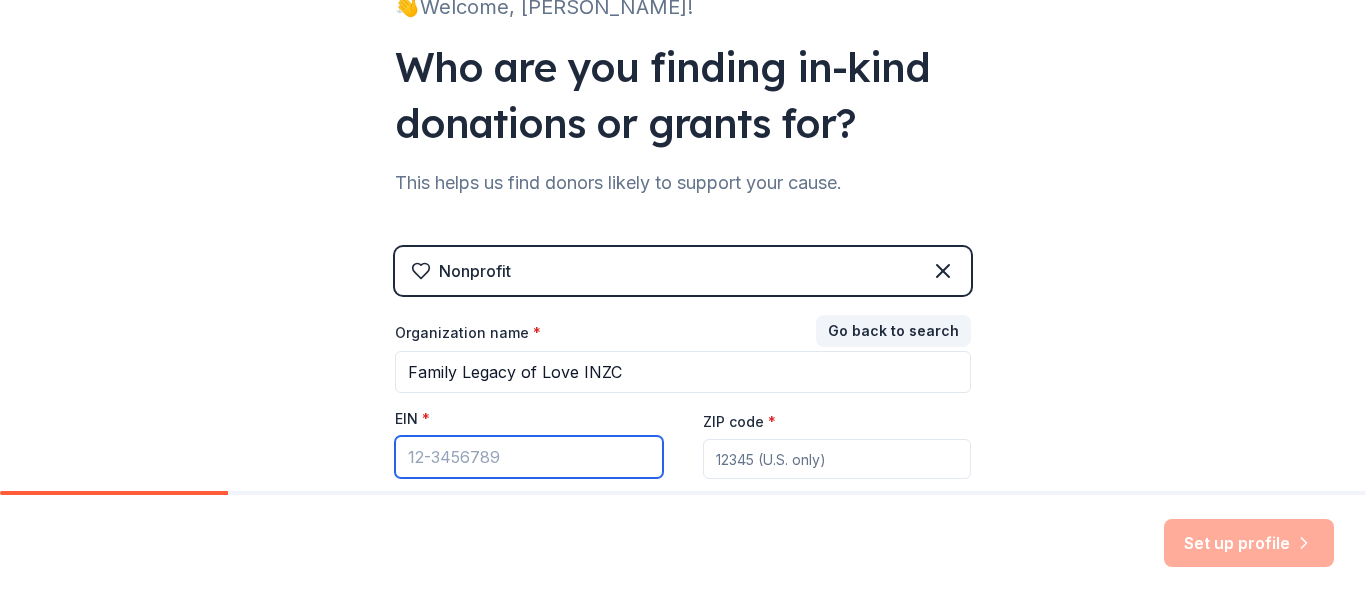 click on "EIN *" at bounding box center [529, 457] 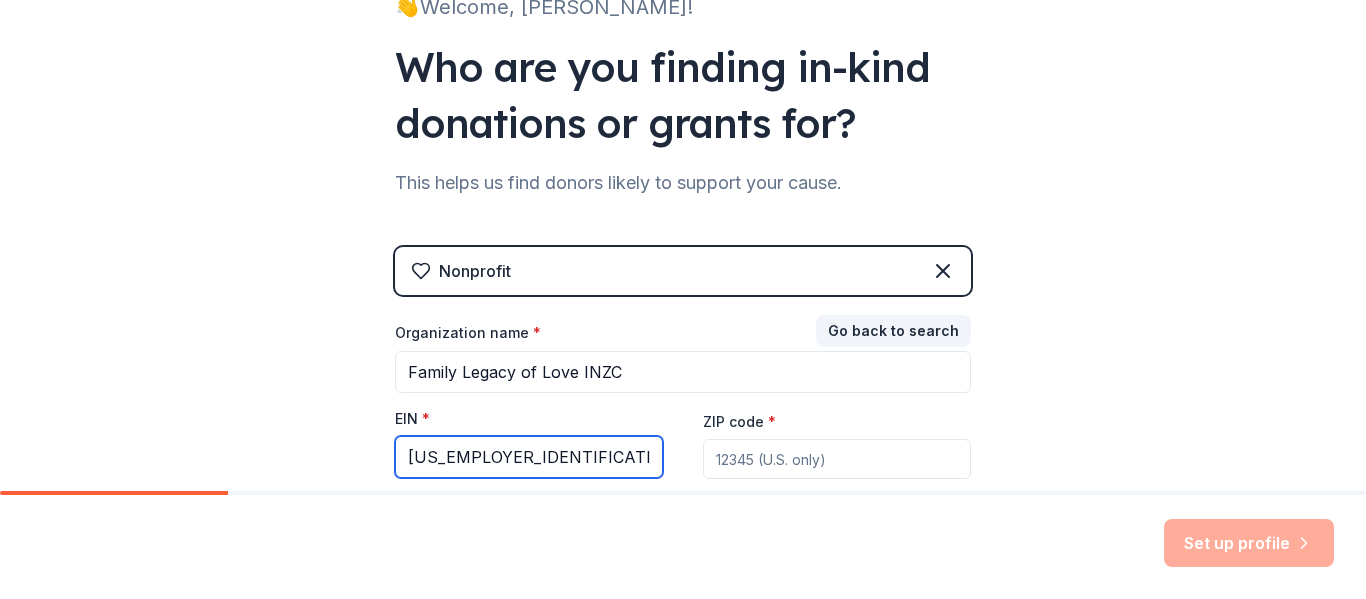 type on "33-4146202" 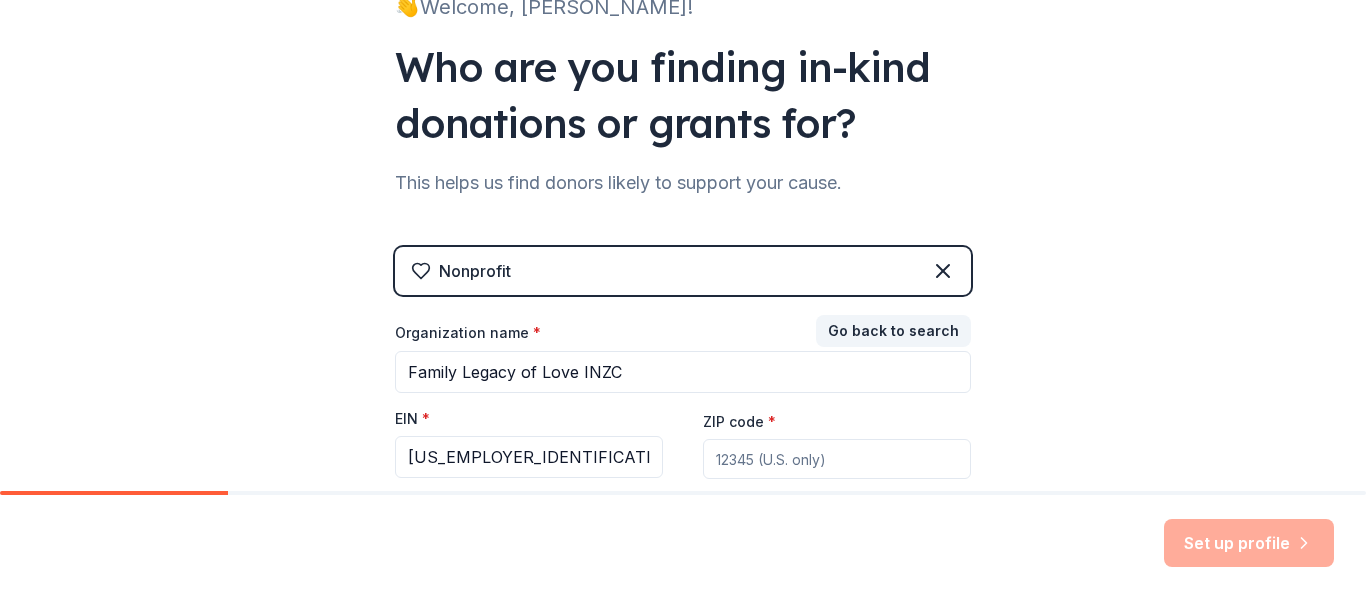click on "ZIP code *" at bounding box center [837, 459] 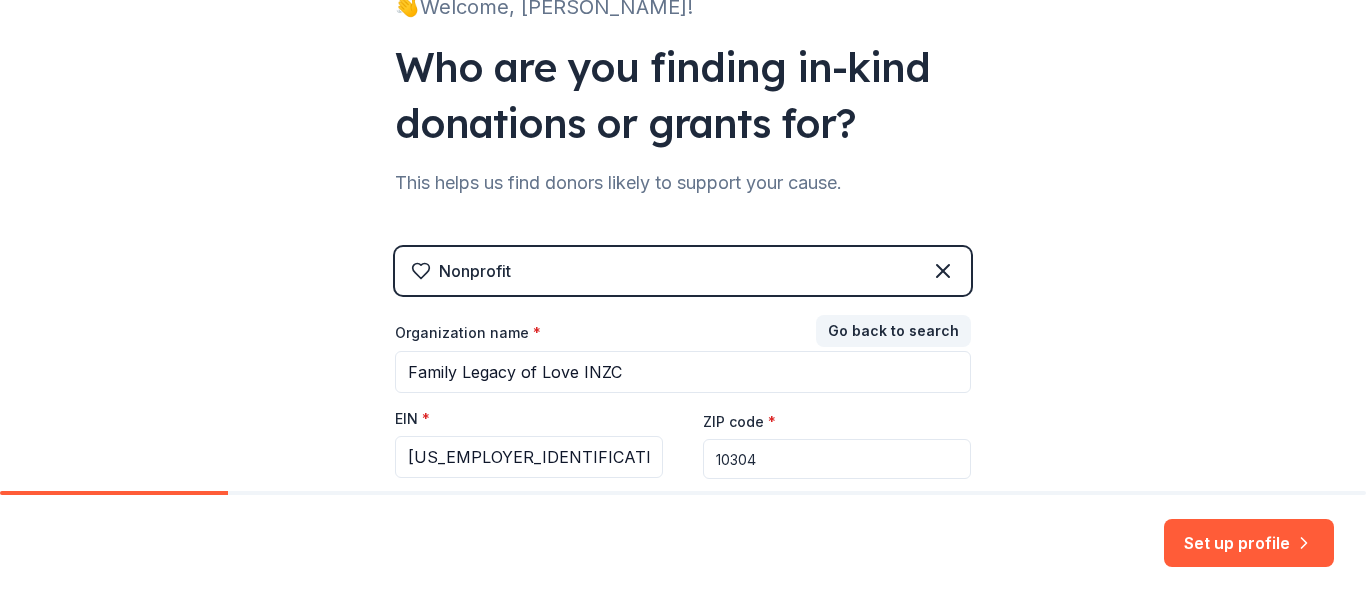click on "10304" at bounding box center (837, 459) 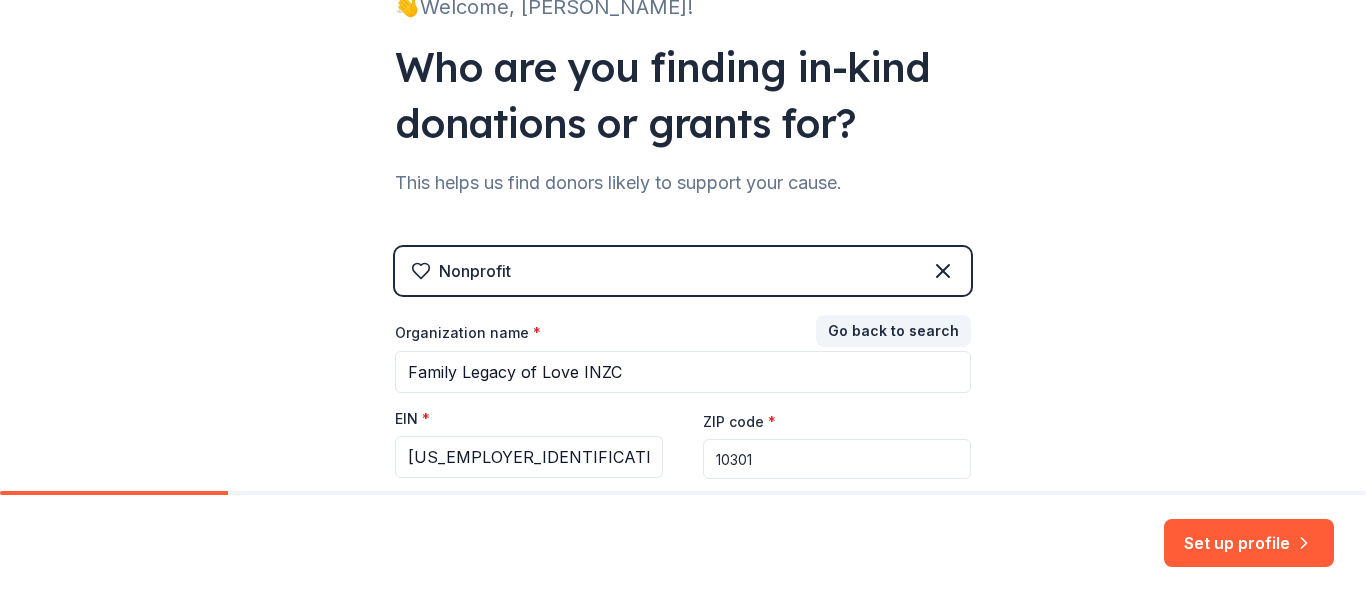 type on "10301" 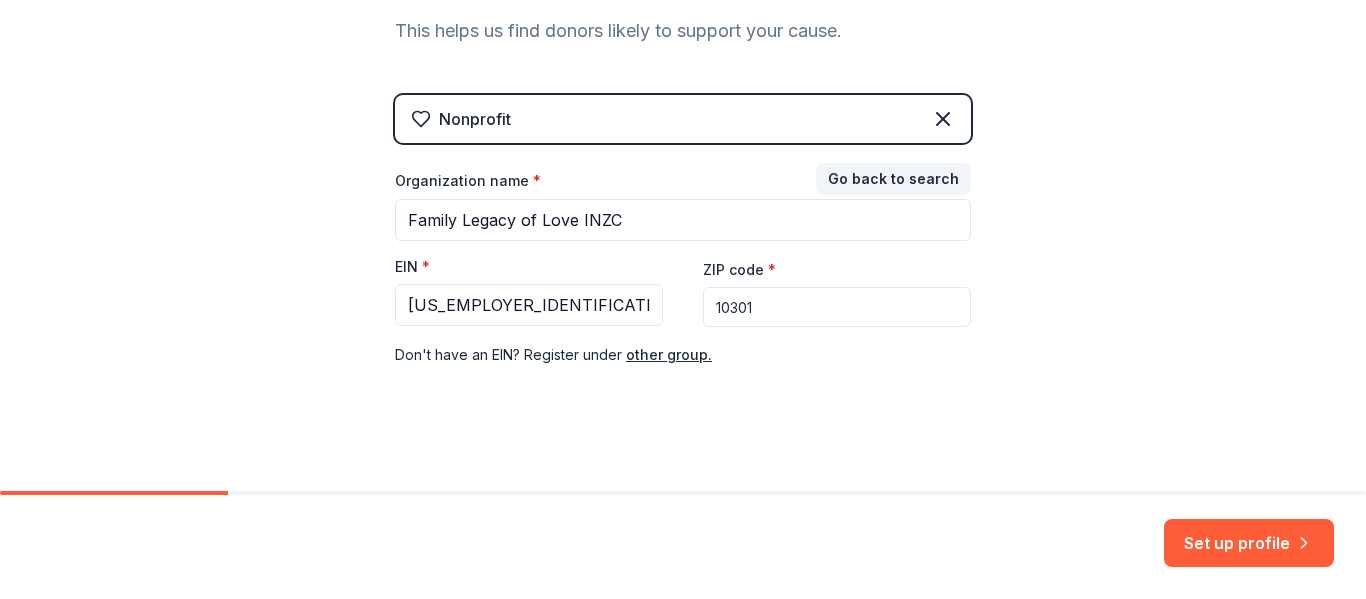 scroll, scrollTop: 332, scrollLeft: 0, axis: vertical 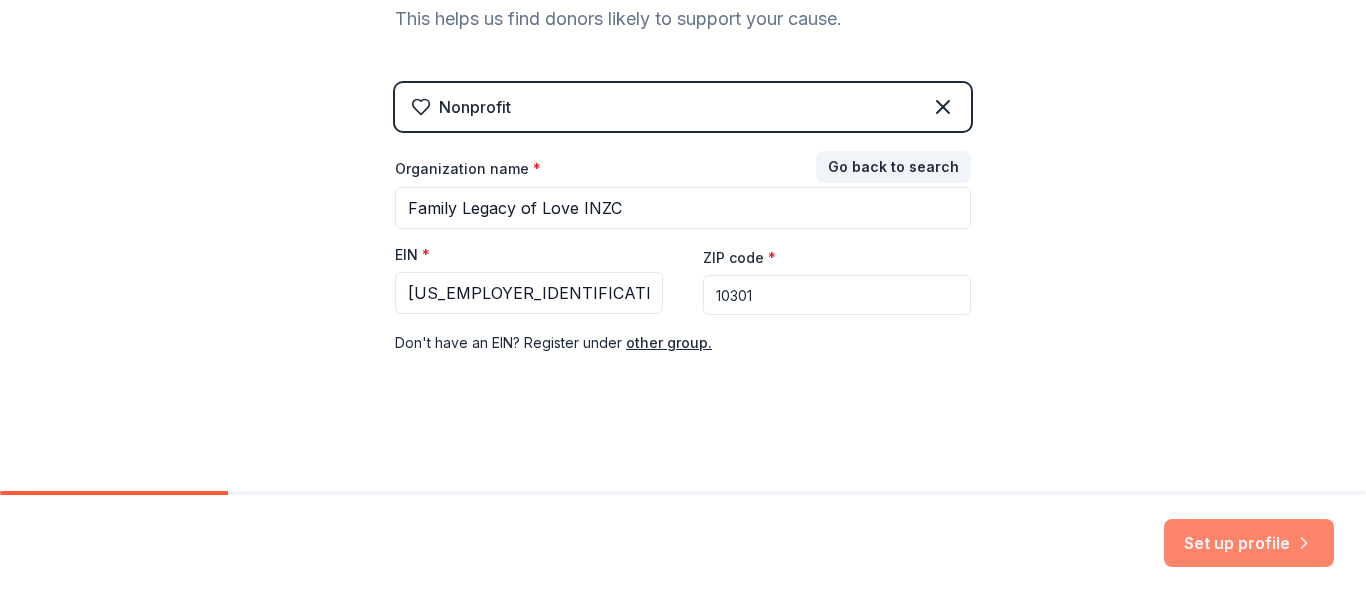 click on "Set up profile" at bounding box center (1249, 543) 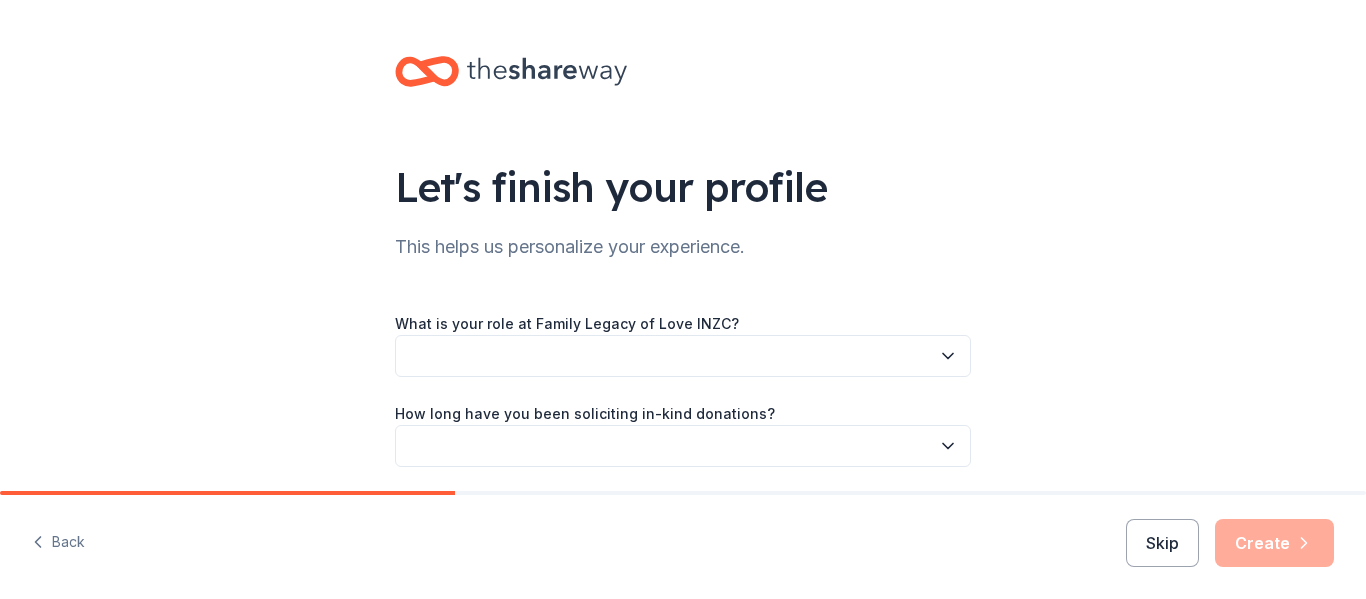 click on "Back Skip Create" at bounding box center (683, 547) 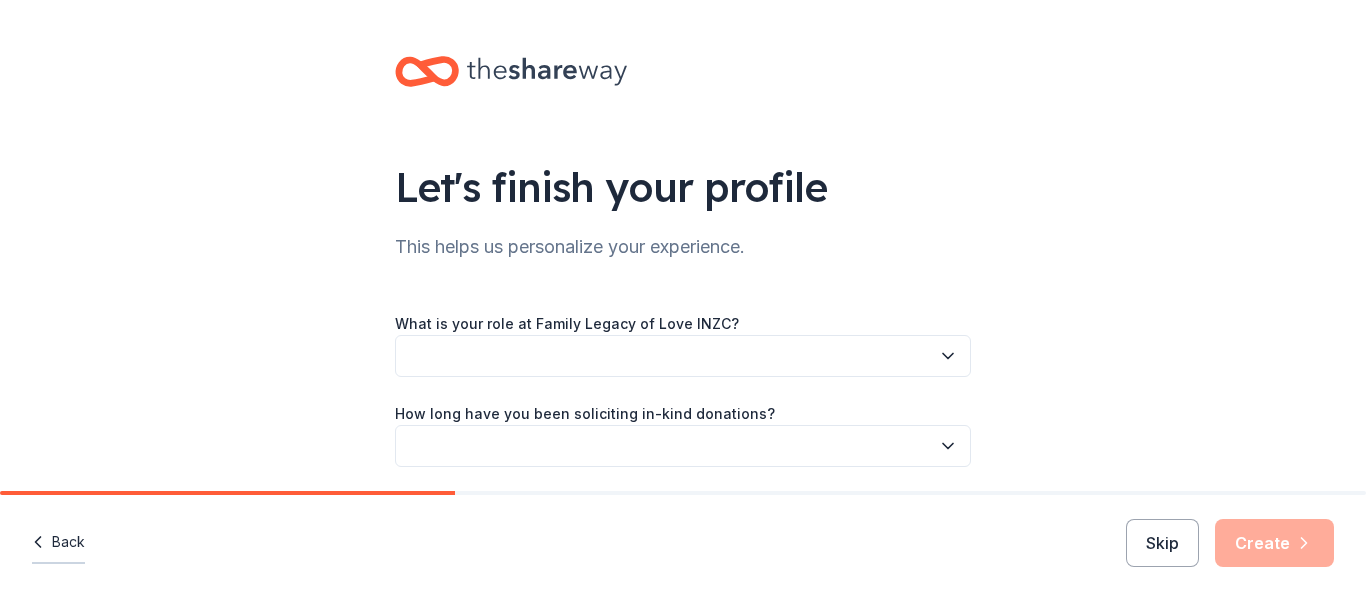 click on "Back" at bounding box center [58, 543] 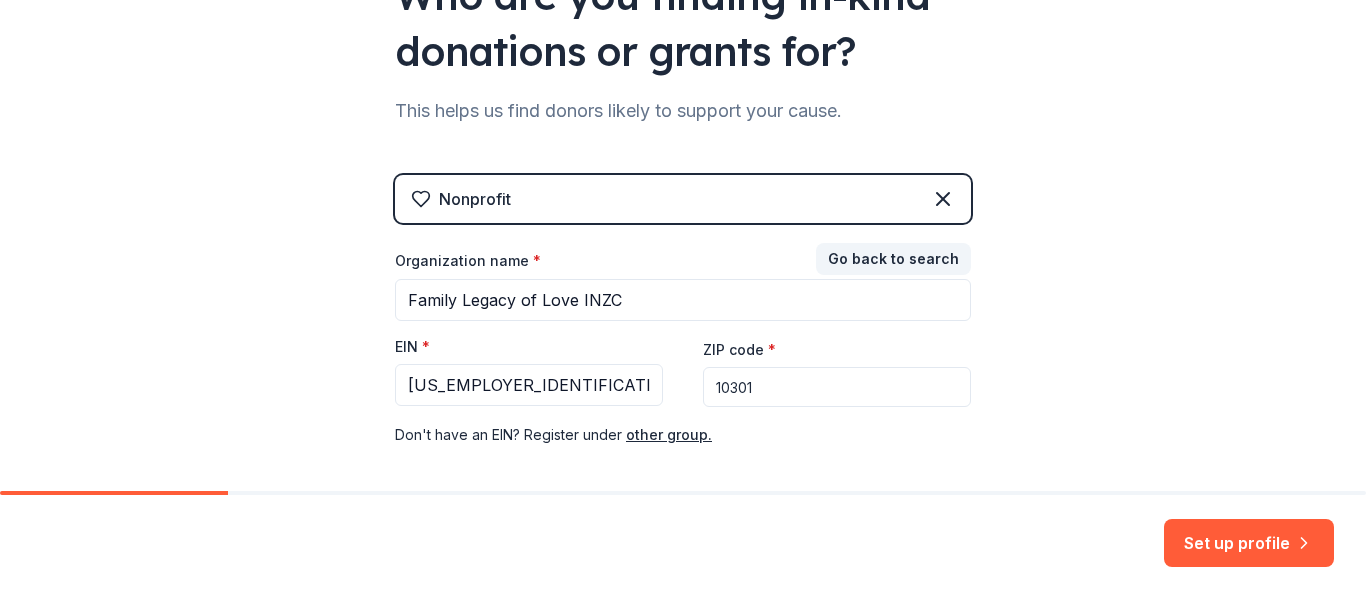 scroll, scrollTop: 254, scrollLeft: 0, axis: vertical 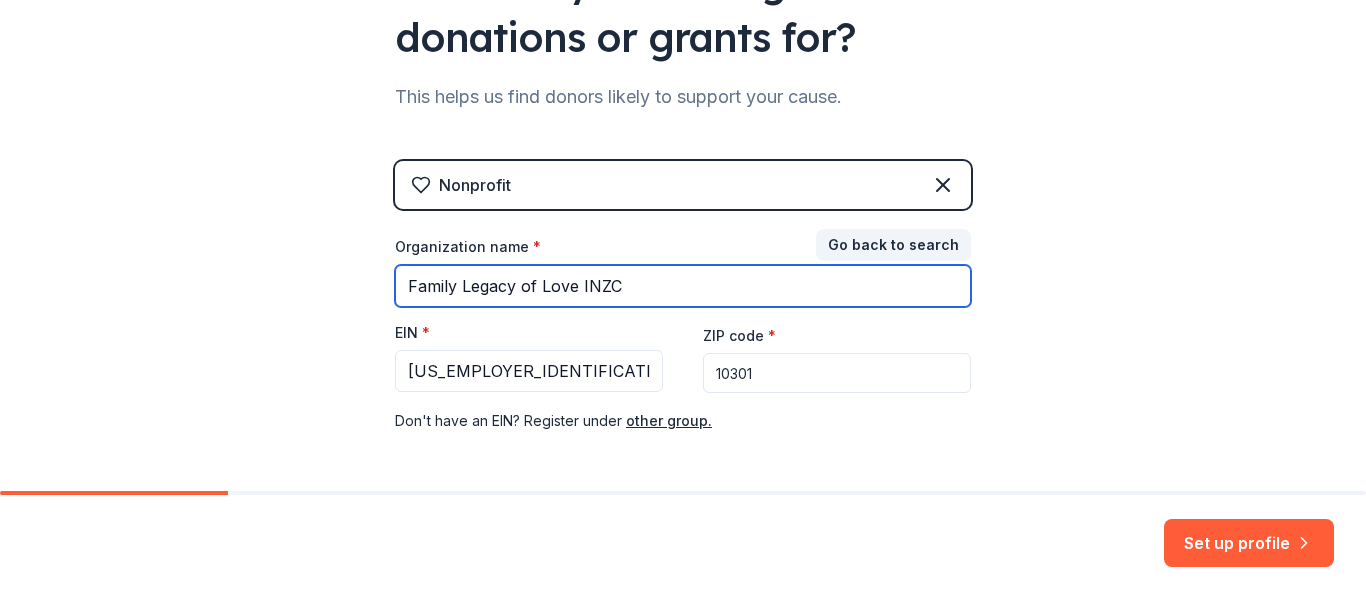 click on "Family Legacy of Love INZC" at bounding box center [683, 286] 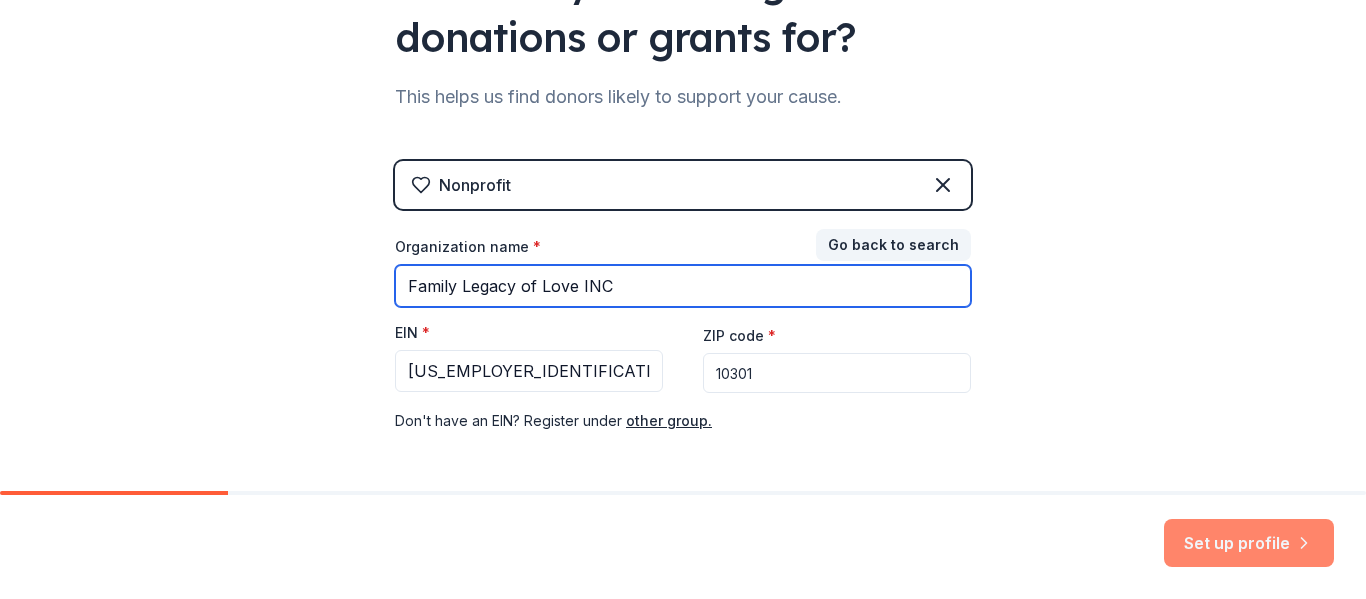 type on "Family Legacy of Love INC" 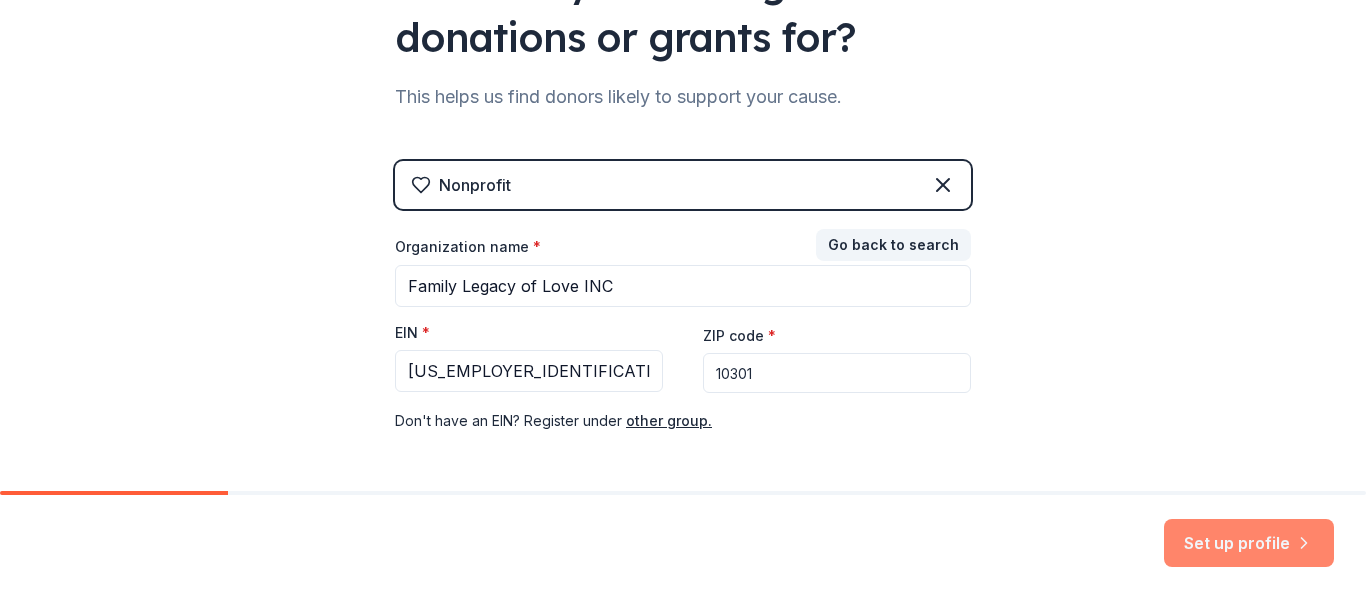 click on "Set up profile" at bounding box center (1249, 543) 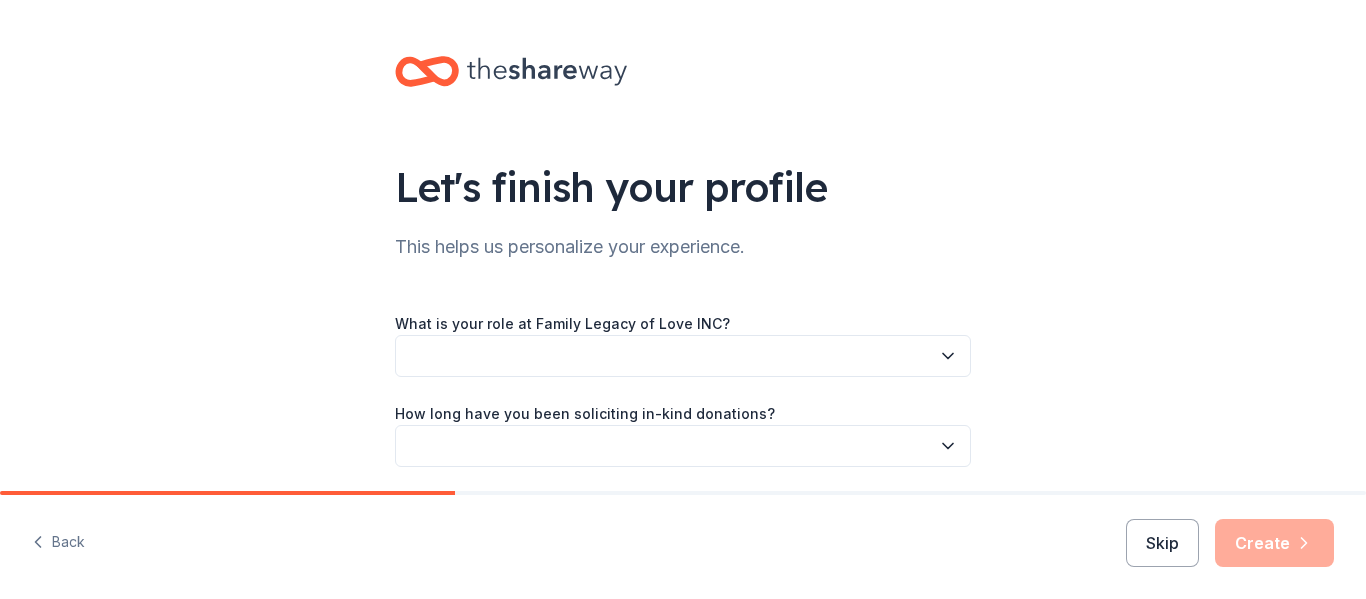 click 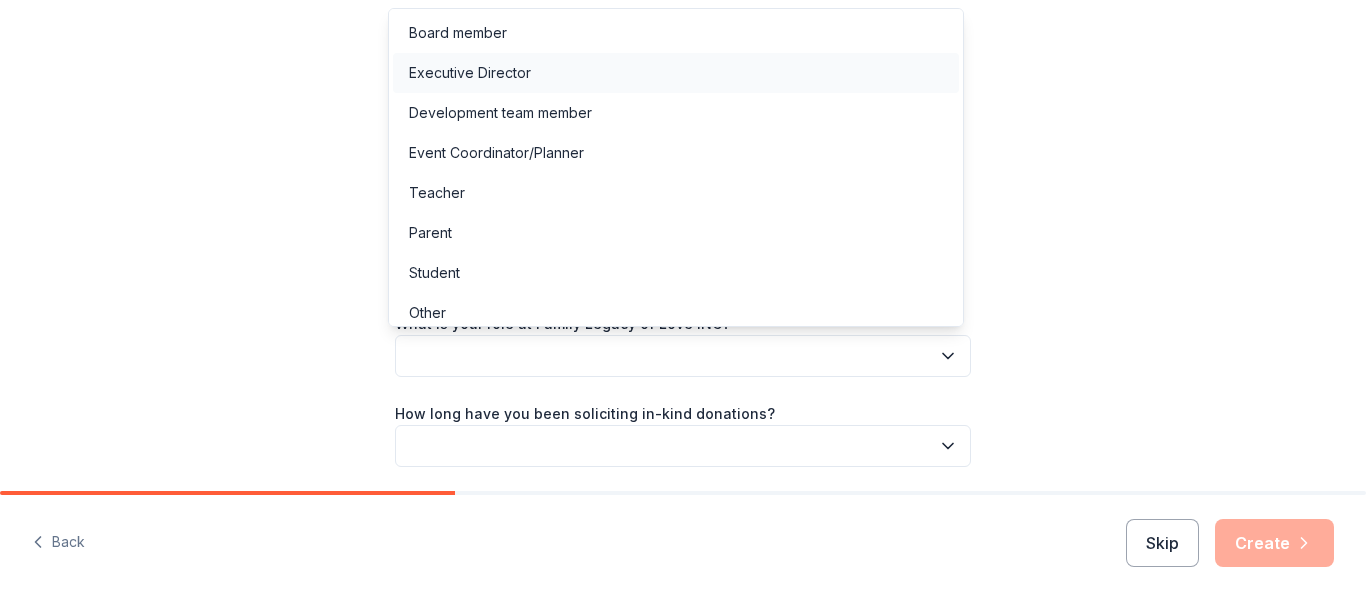 click on "Executive Director" at bounding box center (676, 73) 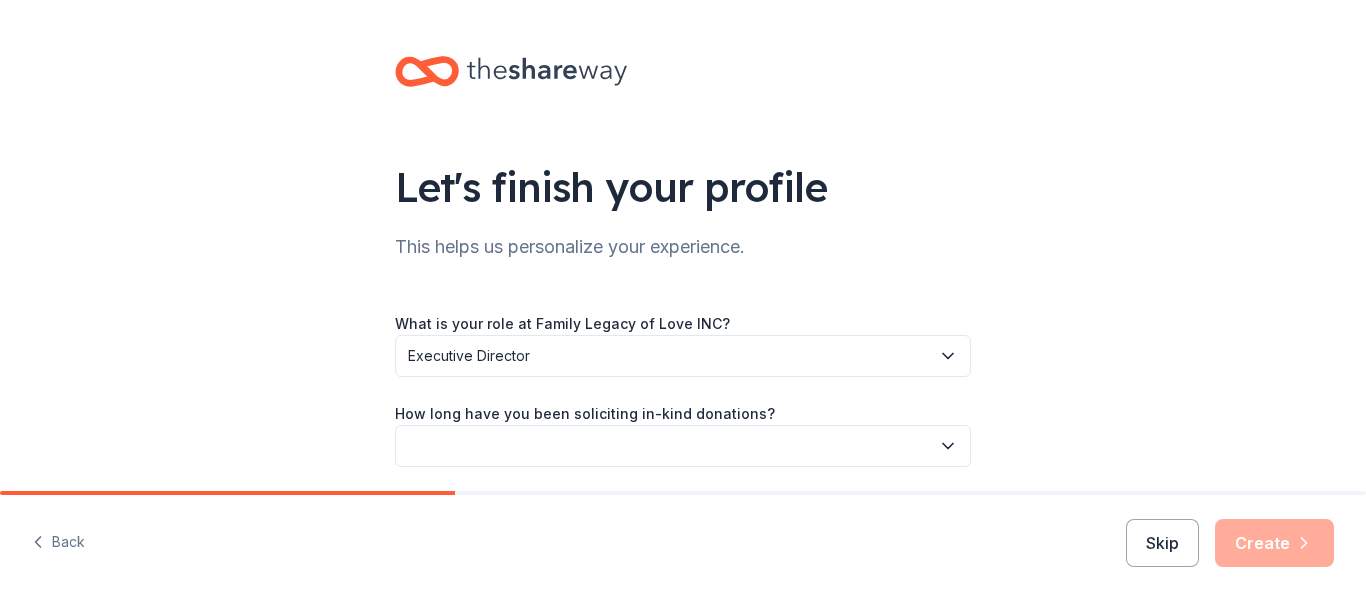 click on "Let's finish your profile This helps us personalize your experience. What is your role at Family Legacy of Love INC? Executive Director How long have you been soliciting in-kind donations? How did you hear about TheShareWay?" at bounding box center (683, 326) 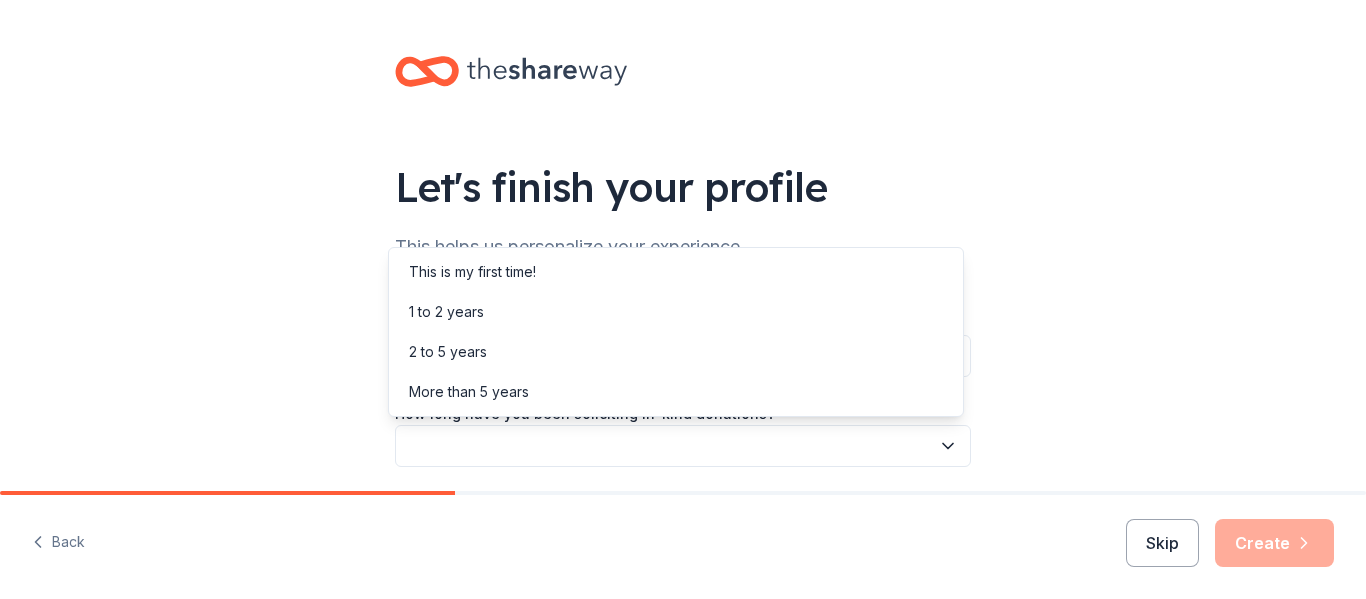 click 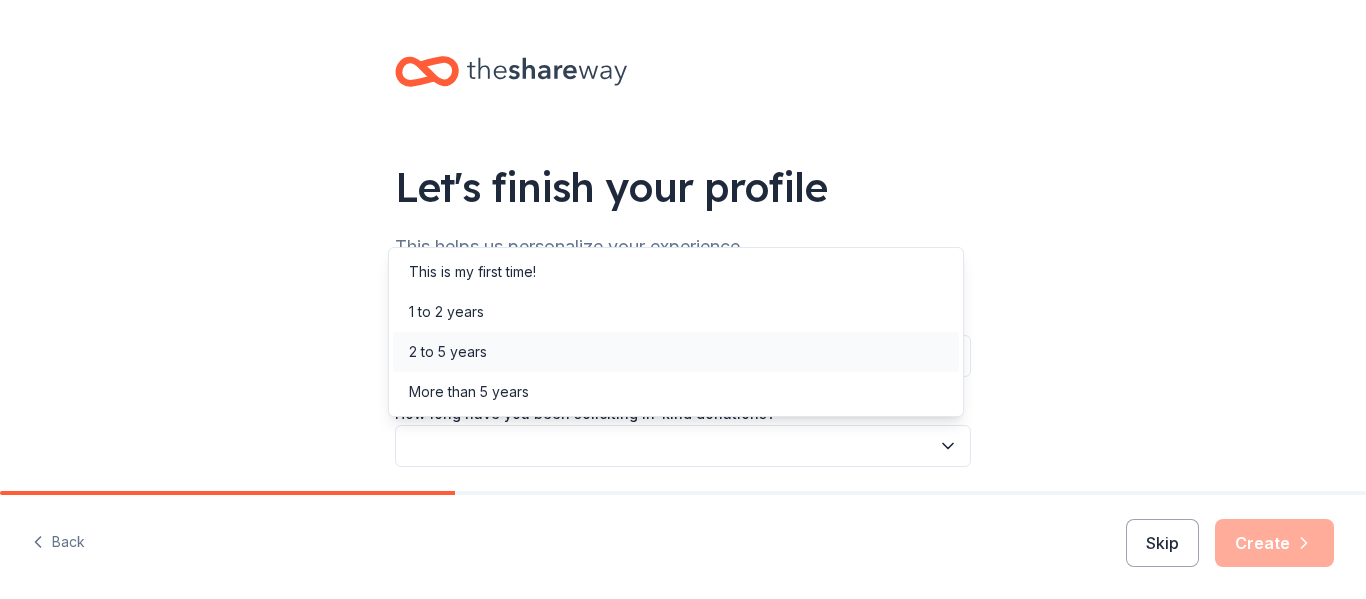 click on "2 to 5 years" at bounding box center [676, 352] 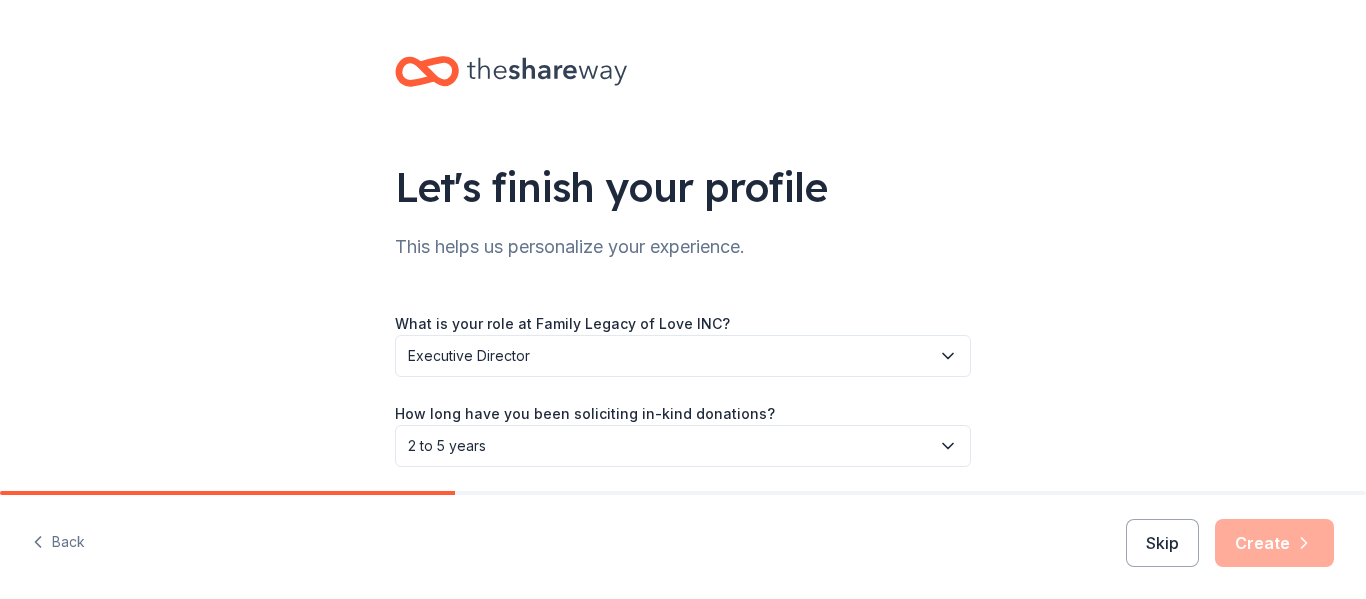 click on "Let's finish your profile This helps us personalize your experience. What is your role at Family Legacy of Love INC? Executive Director How long have you been soliciting in-kind donations? 2 to 5 years How did you hear about TheShareWay?" at bounding box center (683, 326) 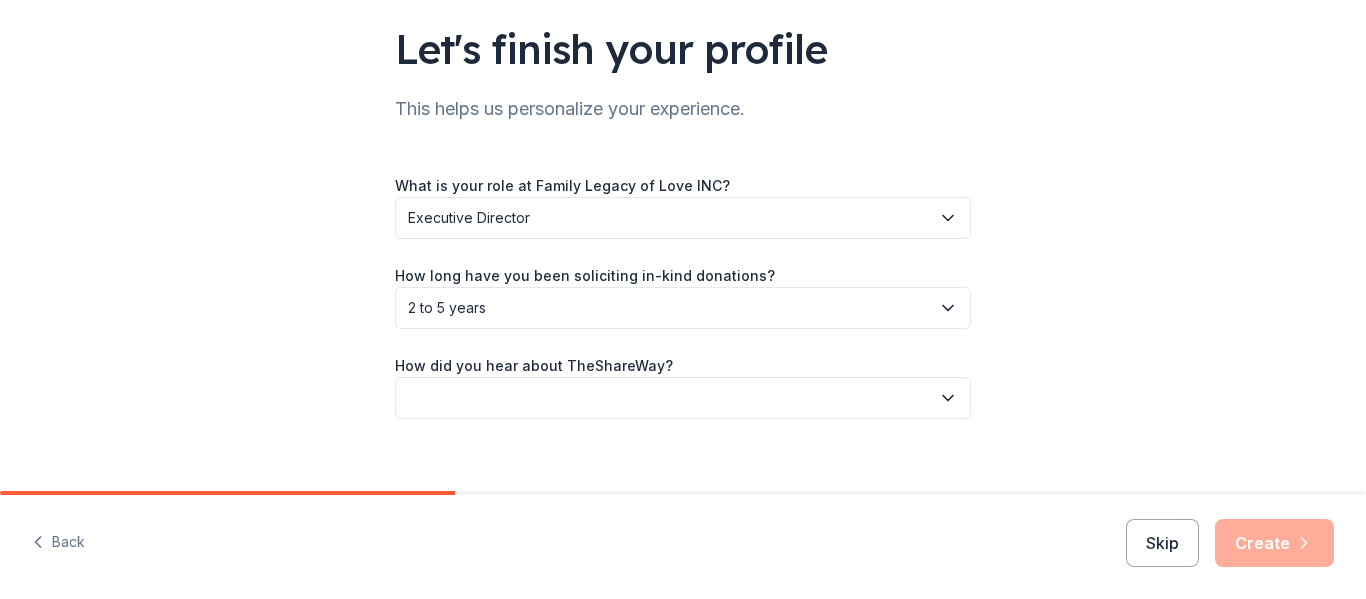 scroll, scrollTop: 162, scrollLeft: 0, axis: vertical 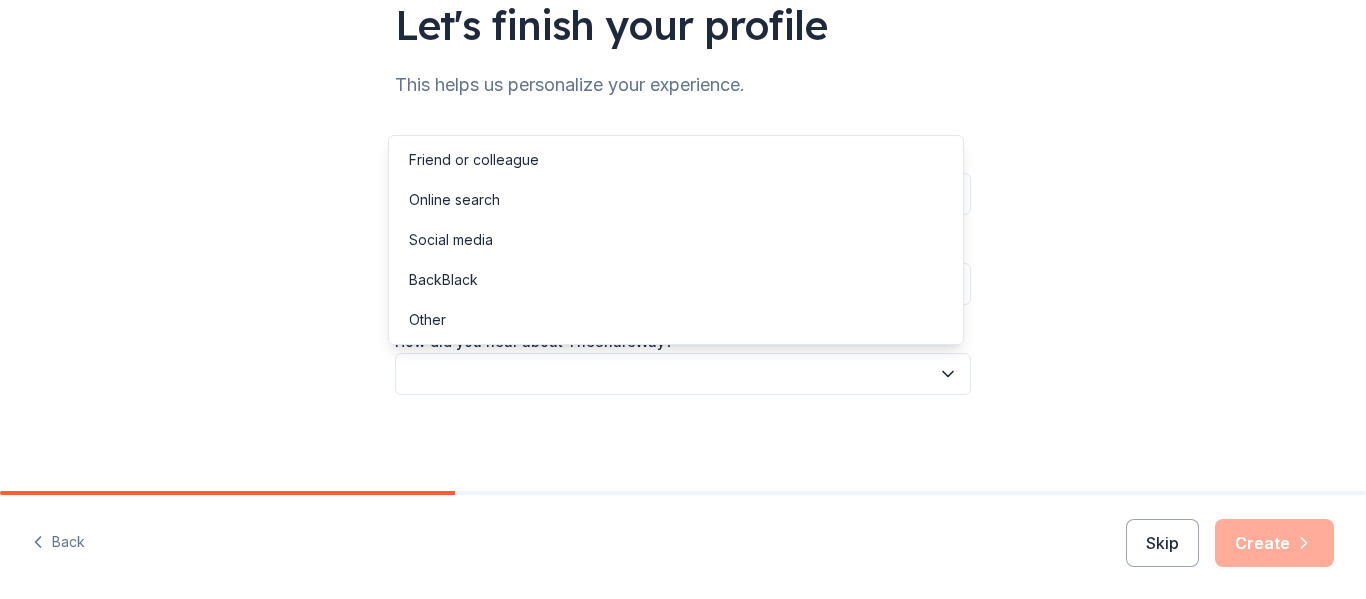 click 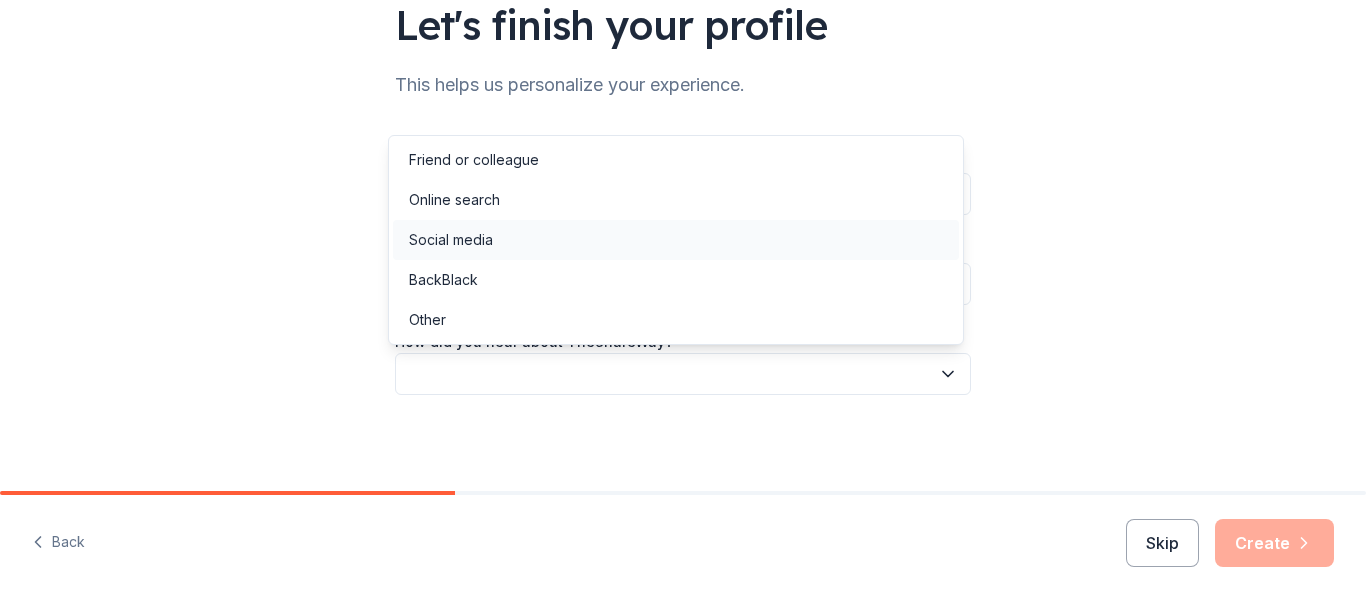 click on "Social media" at bounding box center [676, 240] 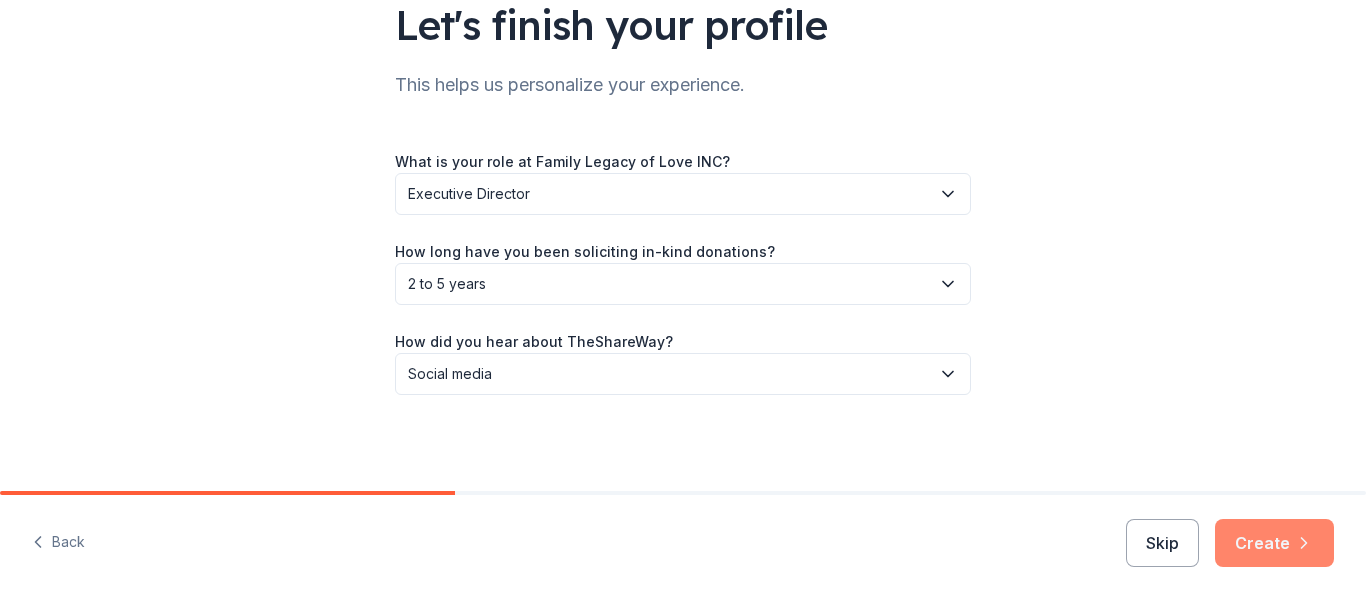 click on "Create" at bounding box center [1274, 543] 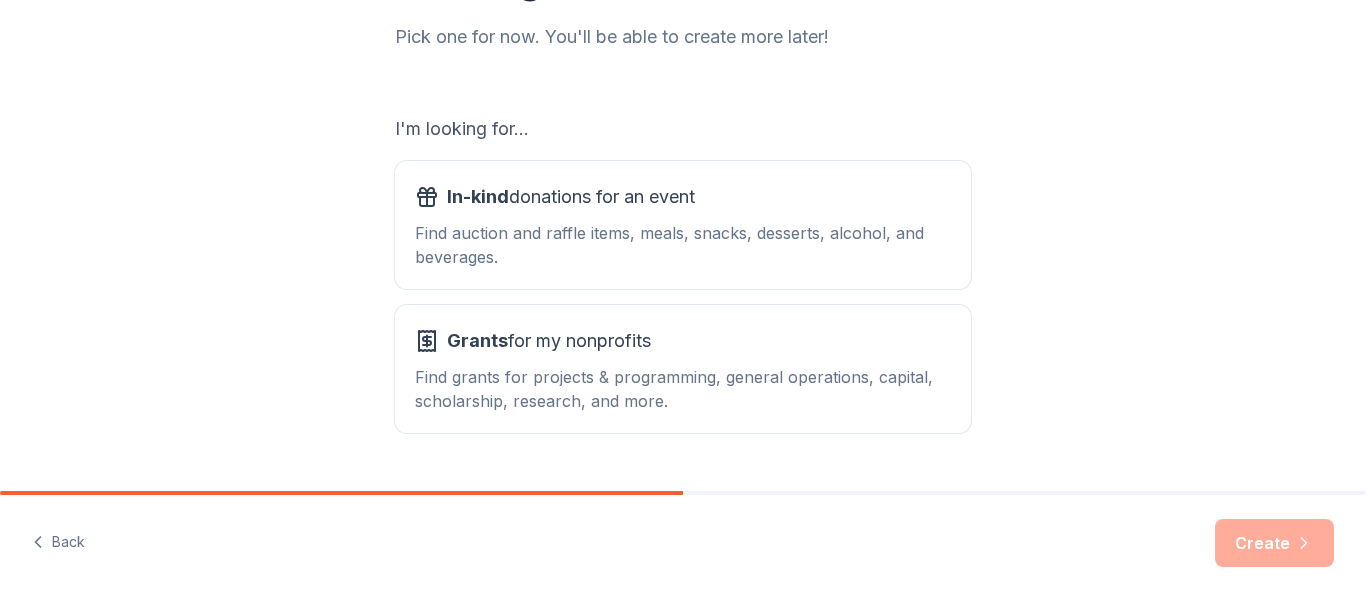scroll, scrollTop: 293, scrollLeft: 0, axis: vertical 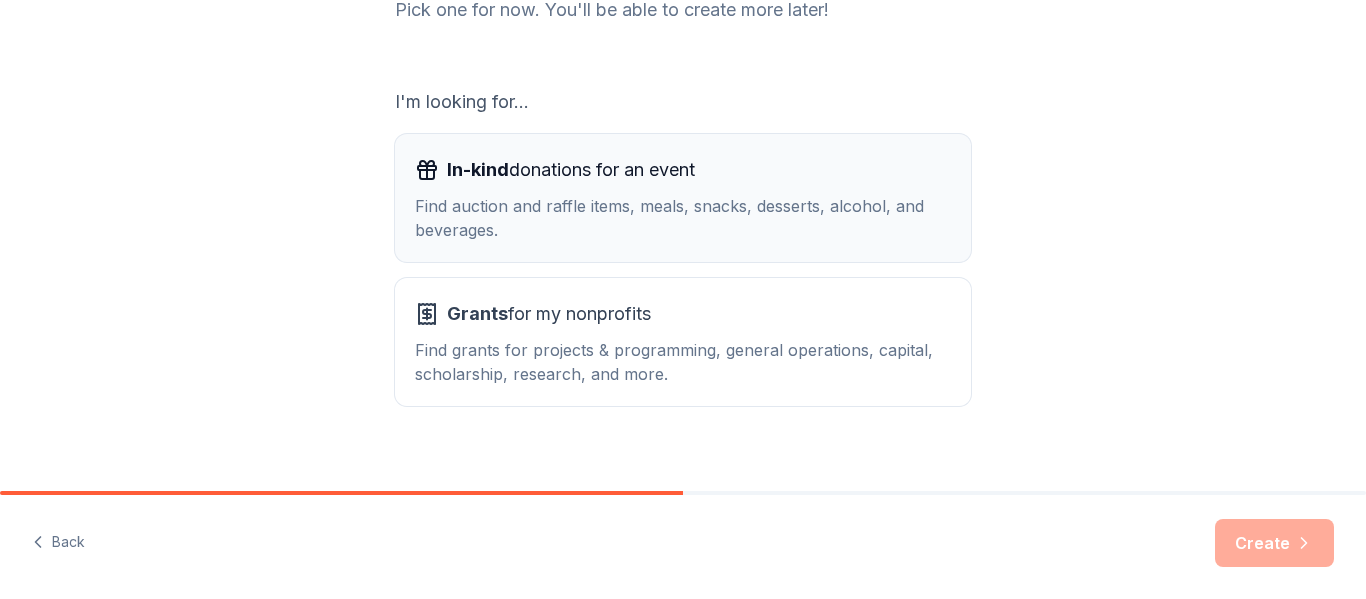 click on "Find auction and raffle items, meals, snacks, desserts, alcohol, and beverages." at bounding box center (683, 218) 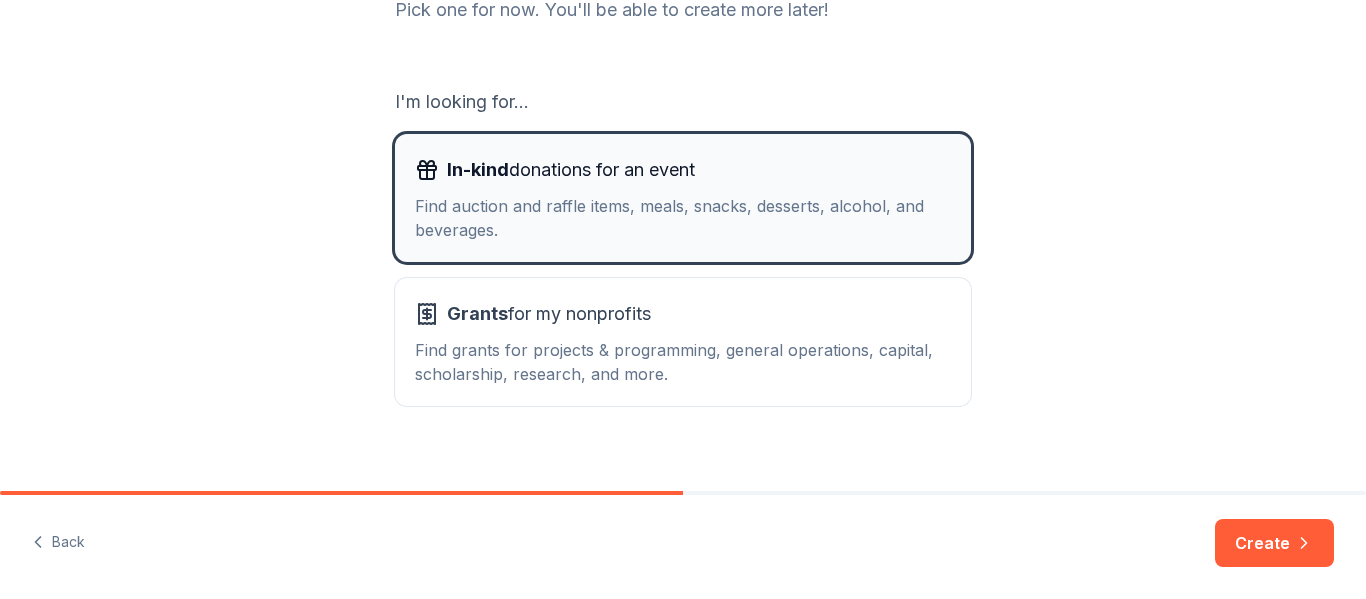 click on "Find auction and raffle items, meals, snacks, desserts, alcohol, and beverages." at bounding box center [683, 218] 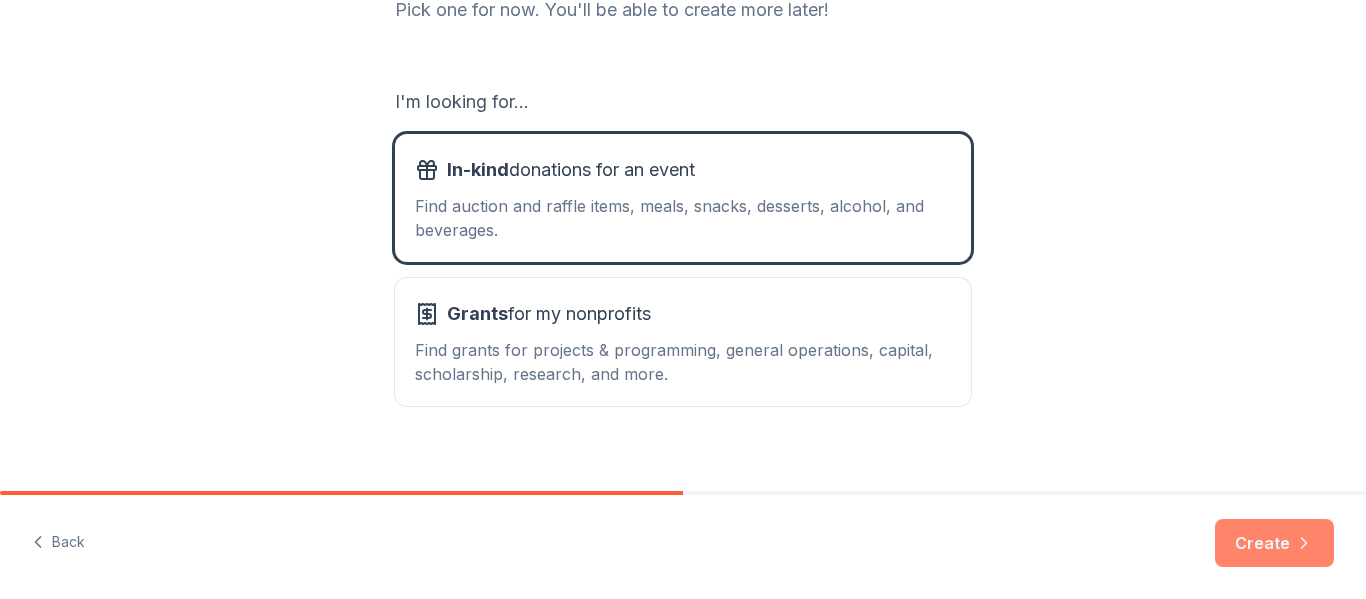 click on "Create" at bounding box center [1274, 543] 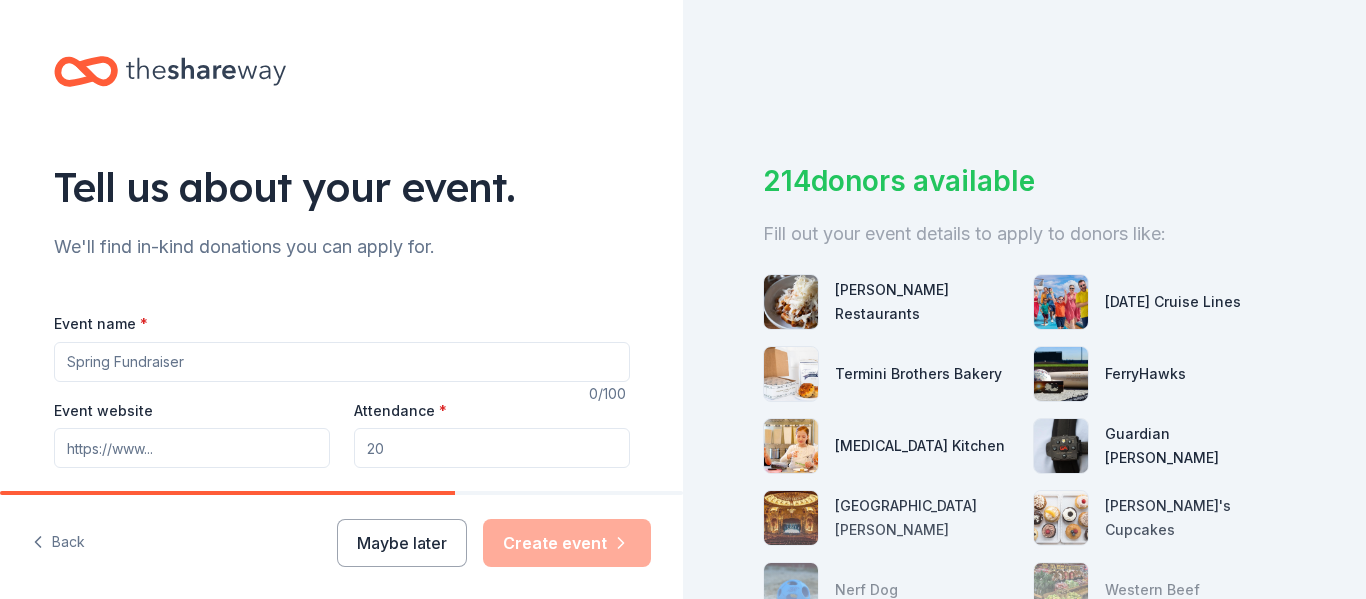 drag, startPoint x: 684, startPoint y: 100, endPoint x: 700, endPoint y: 174, distance: 75.70998 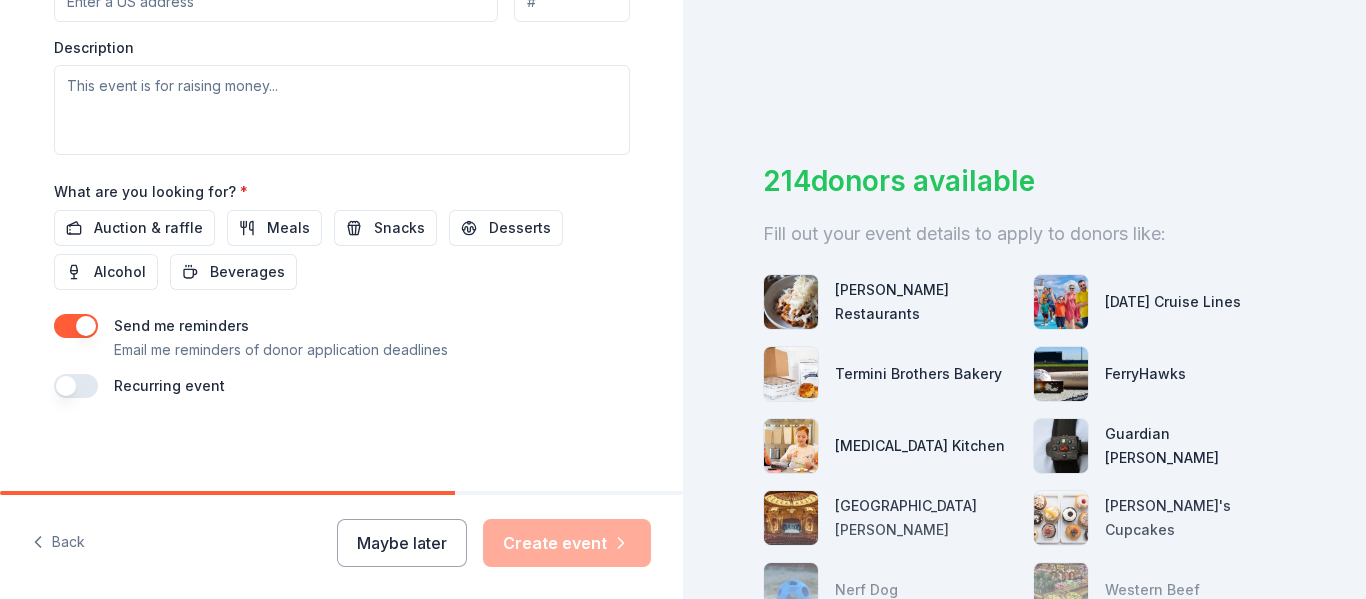 scroll, scrollTop: 0, scrollLeft: 0, axis: both 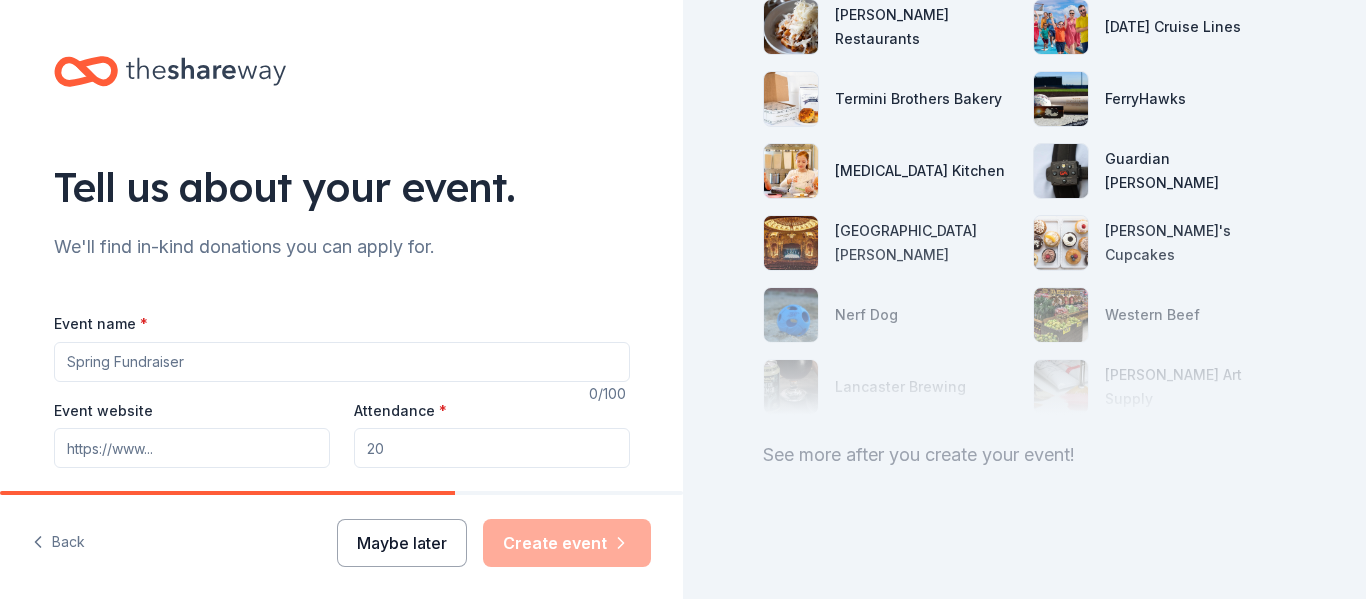 click on "Maybe later" at bounding box center [402, 543] 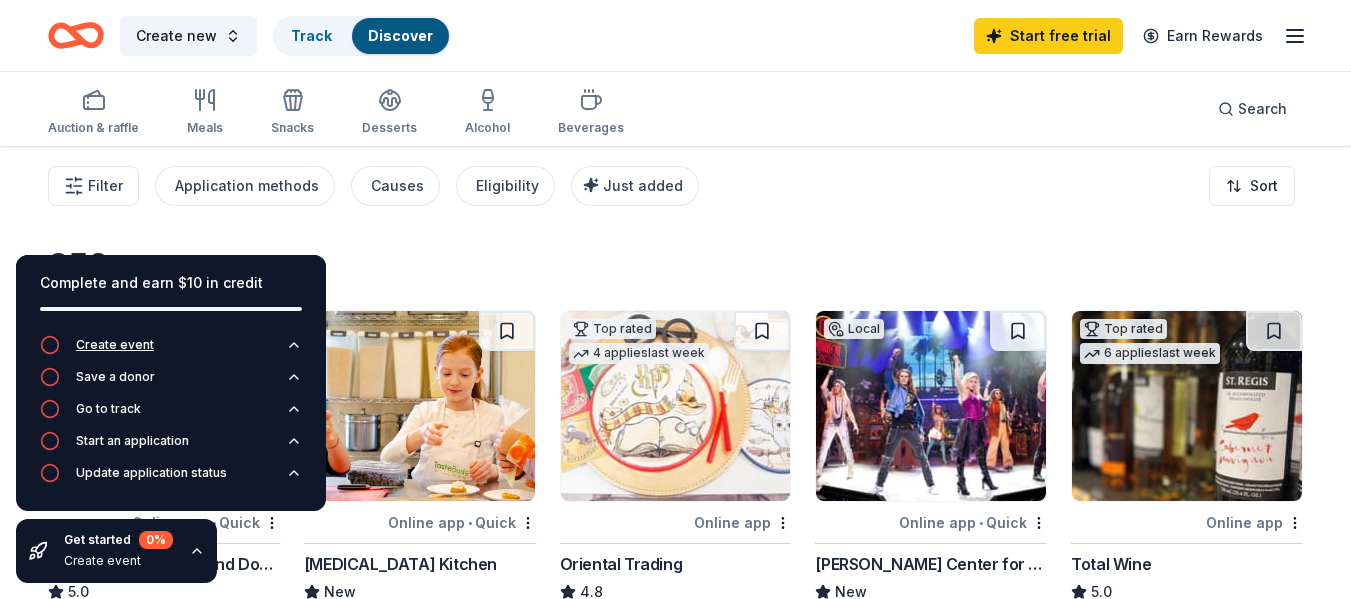 click 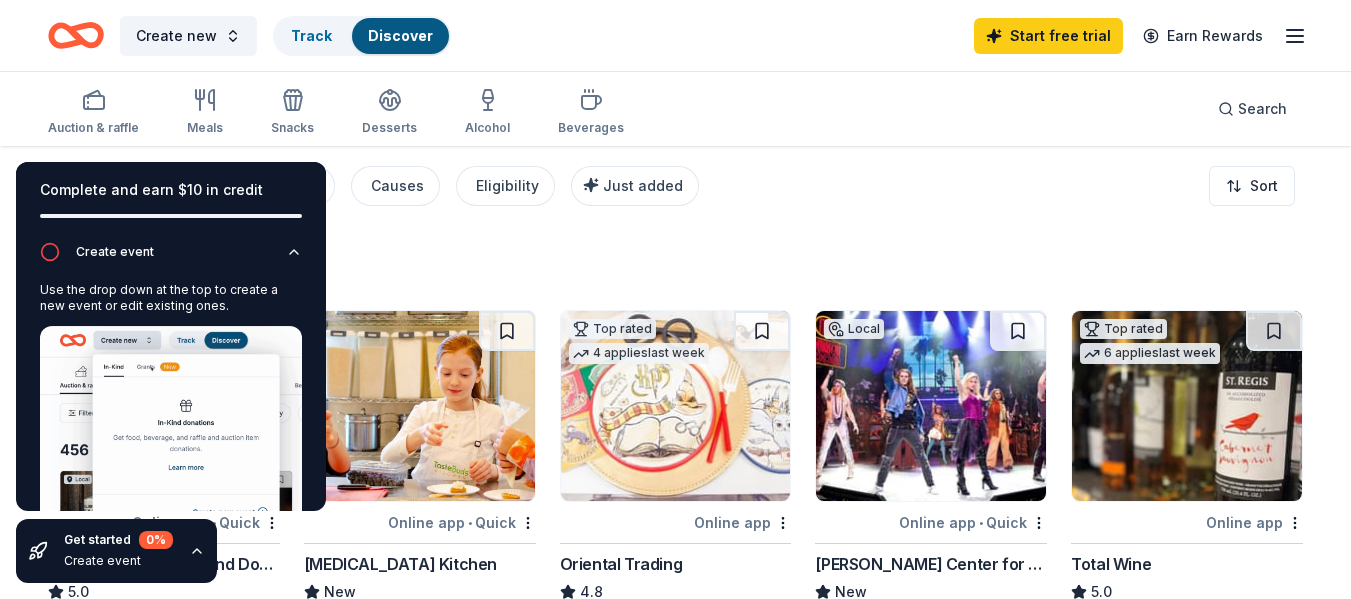 click on "Auction & raffle Meals Snacks Desserts Alcohol Beverages Search" at bounding box center (675, 109) 